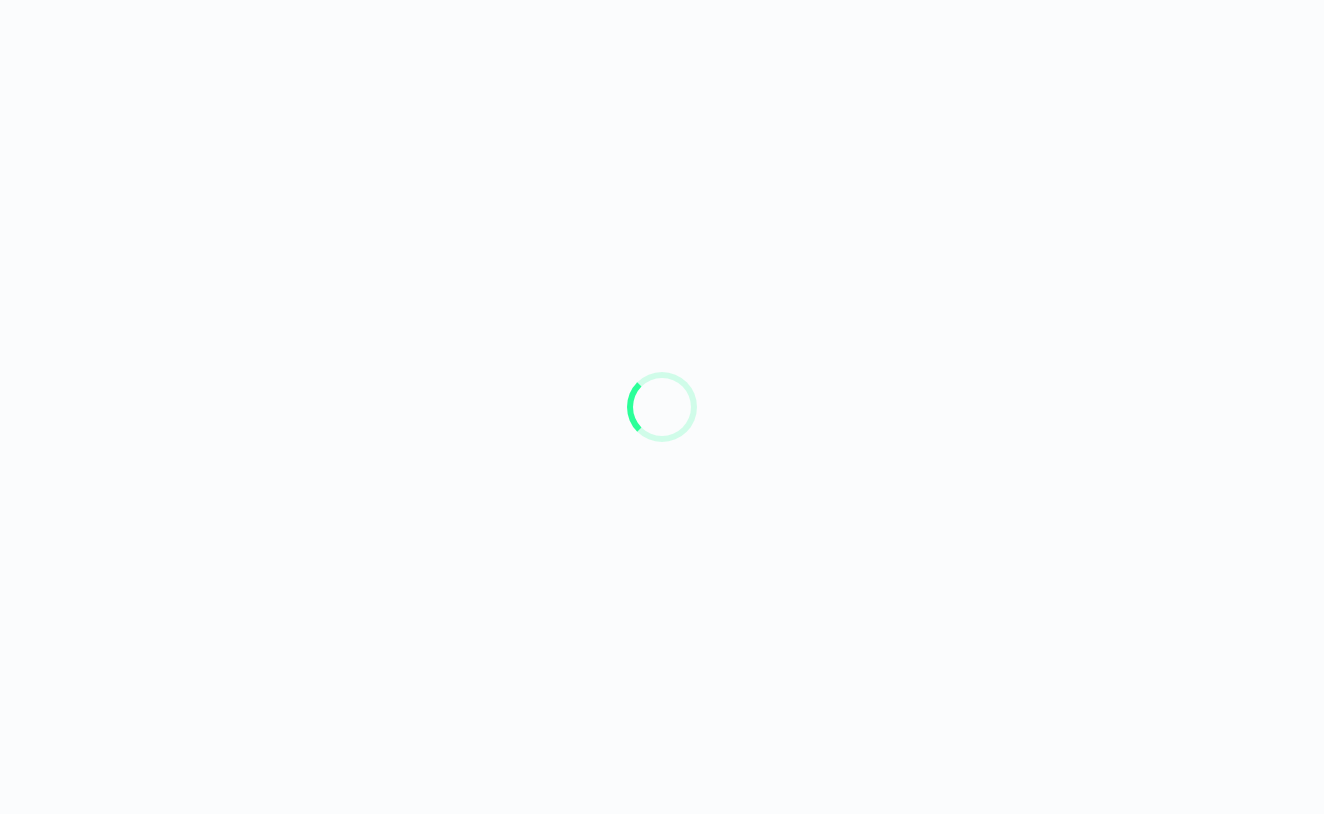 scroll, scrollTop: 0, scrollLeft: 0, axis: both 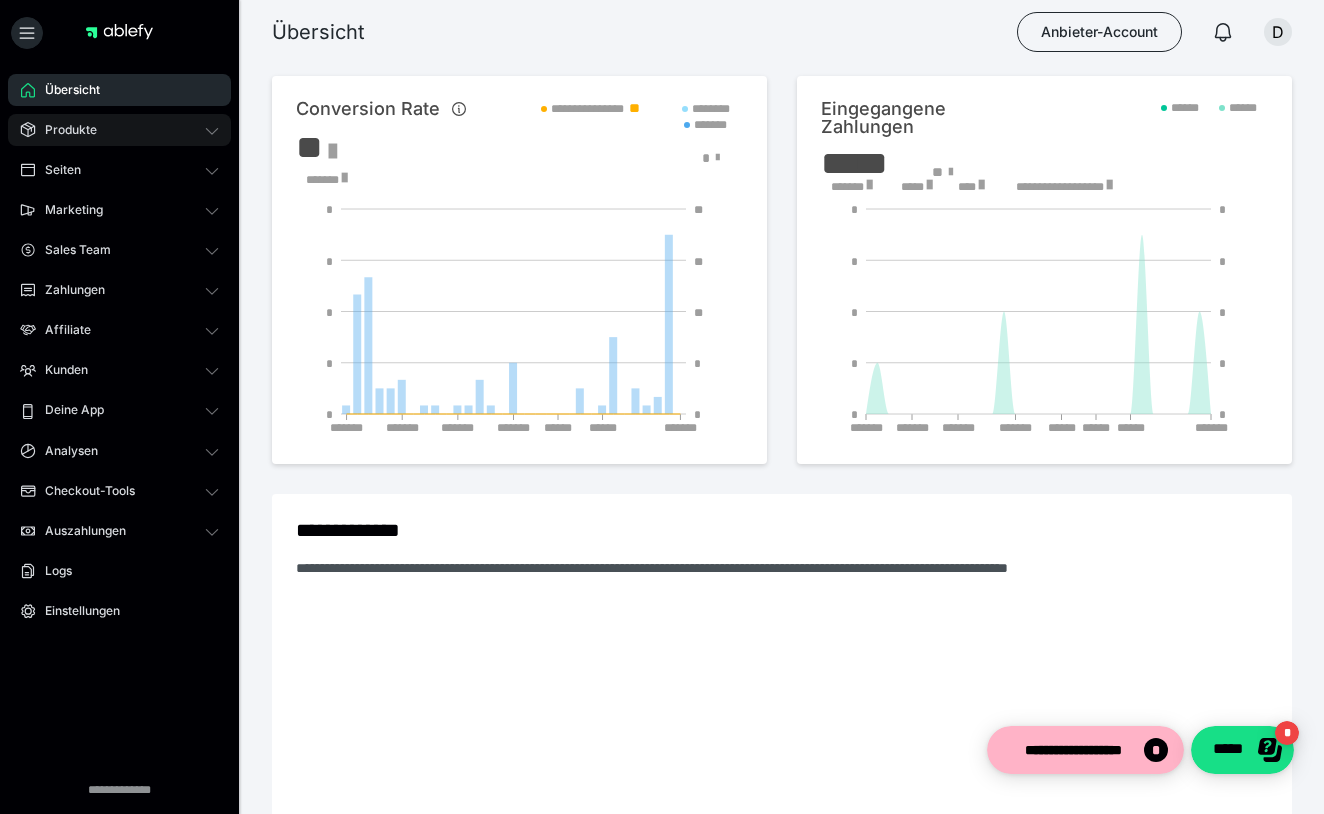 click 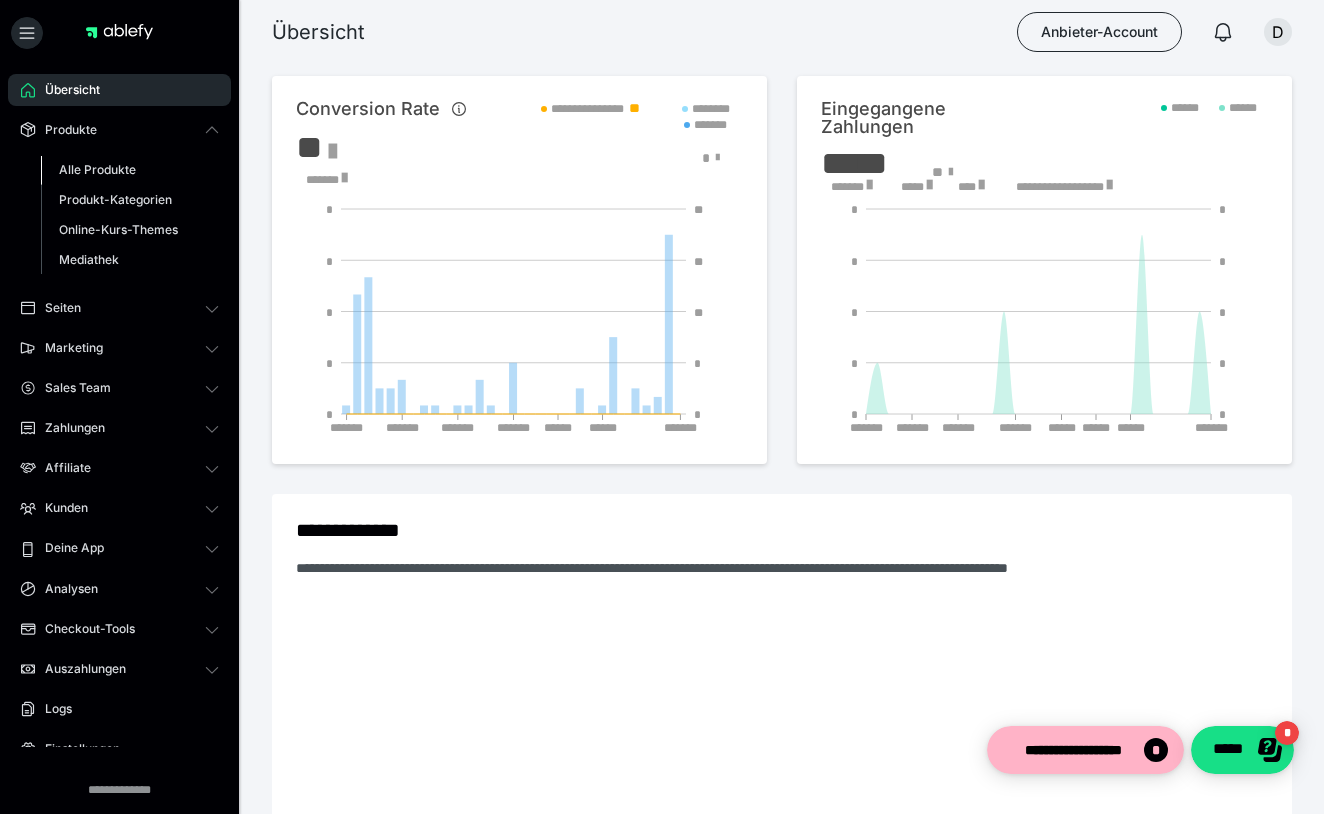 click on "Alle Produkte" at bounding box center (97, 169) 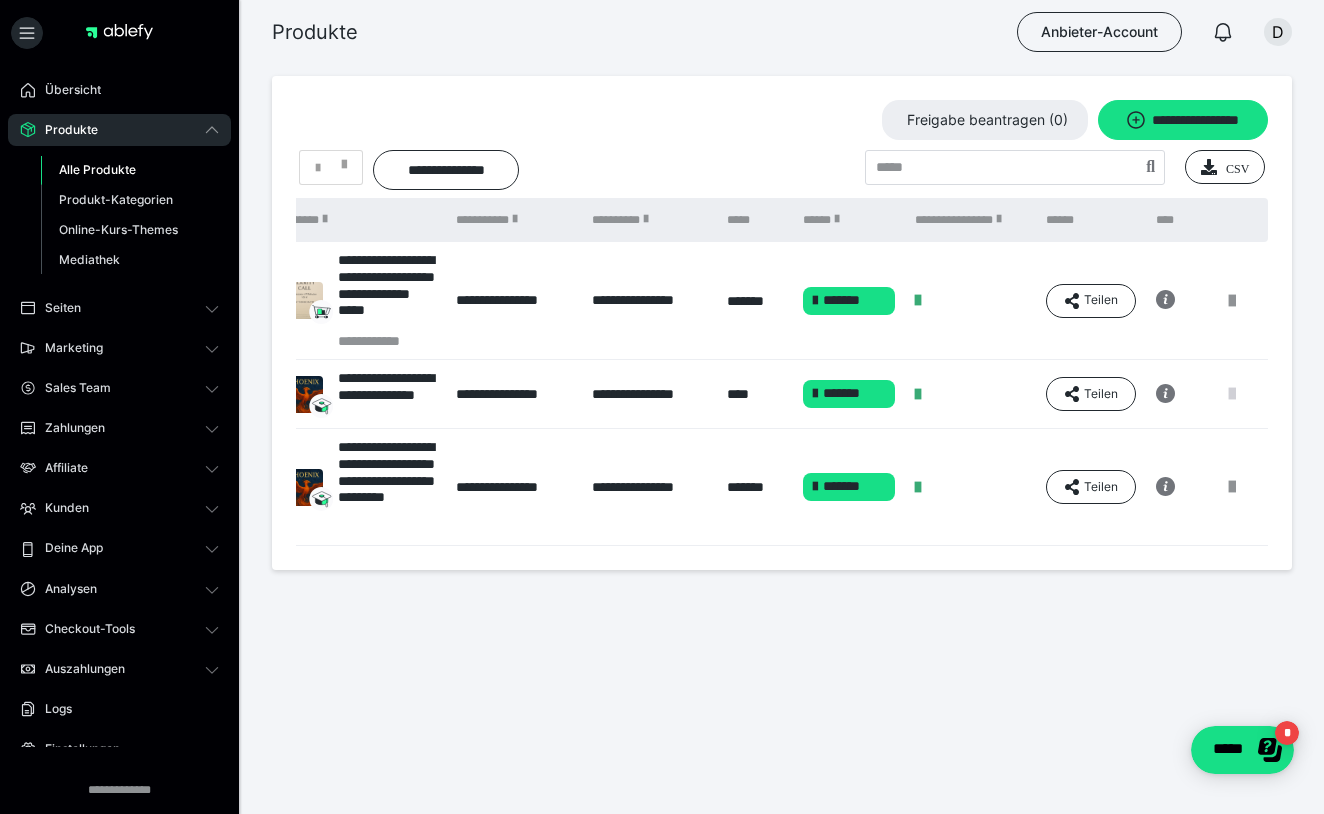 scroll, scrollTop: 0, scrollLeft: 133, axis: horizontal 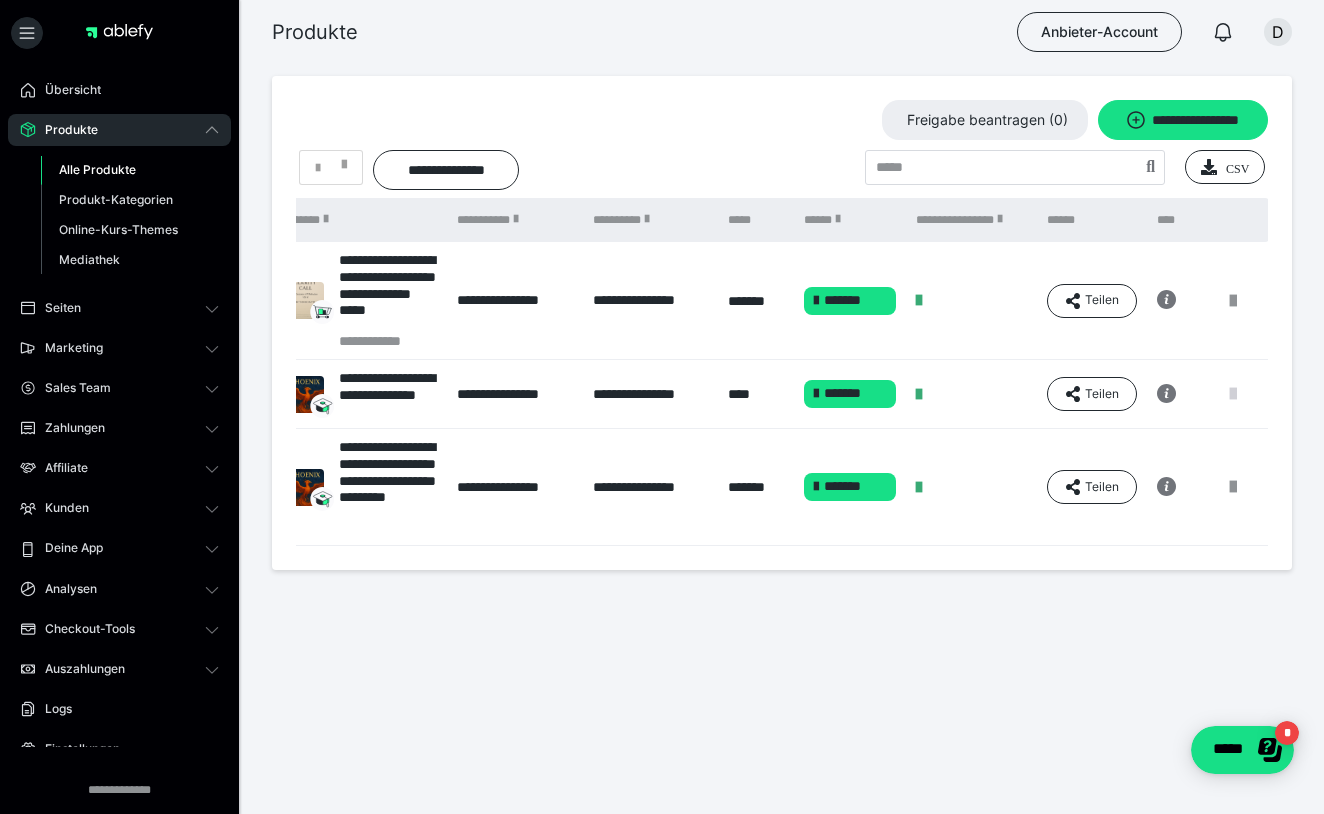 click at bounding box center (1233, 394) 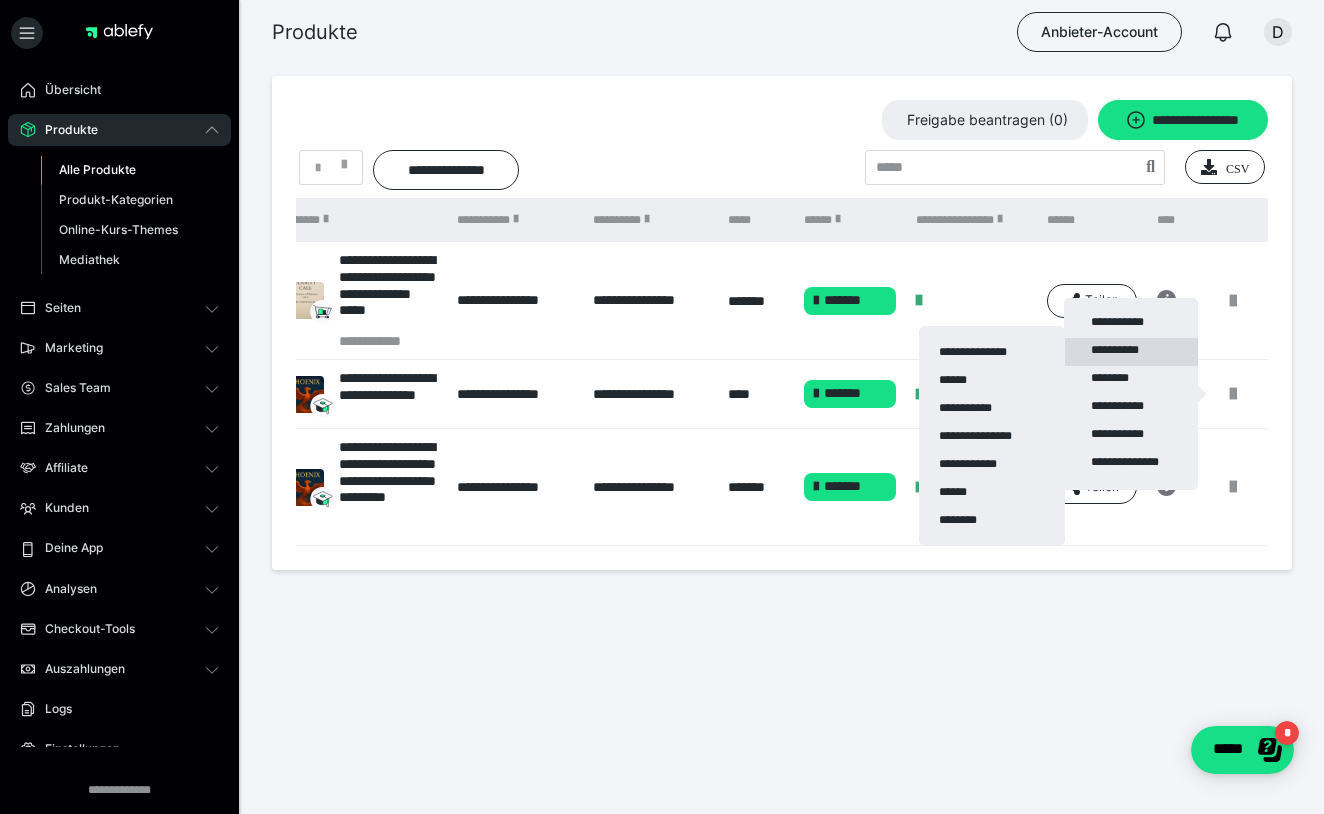 click on "**********" at bounding box center [1131, 352] 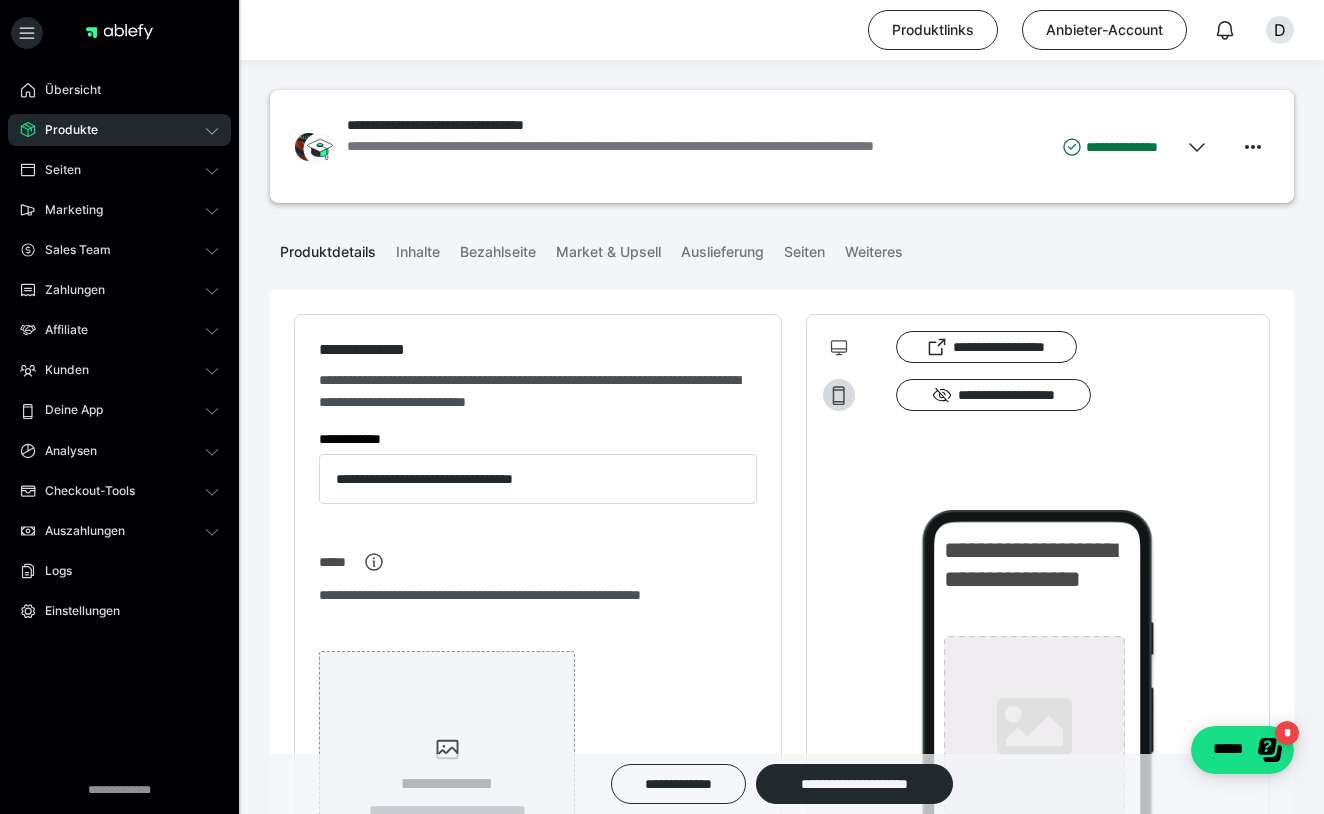 type on "**********" 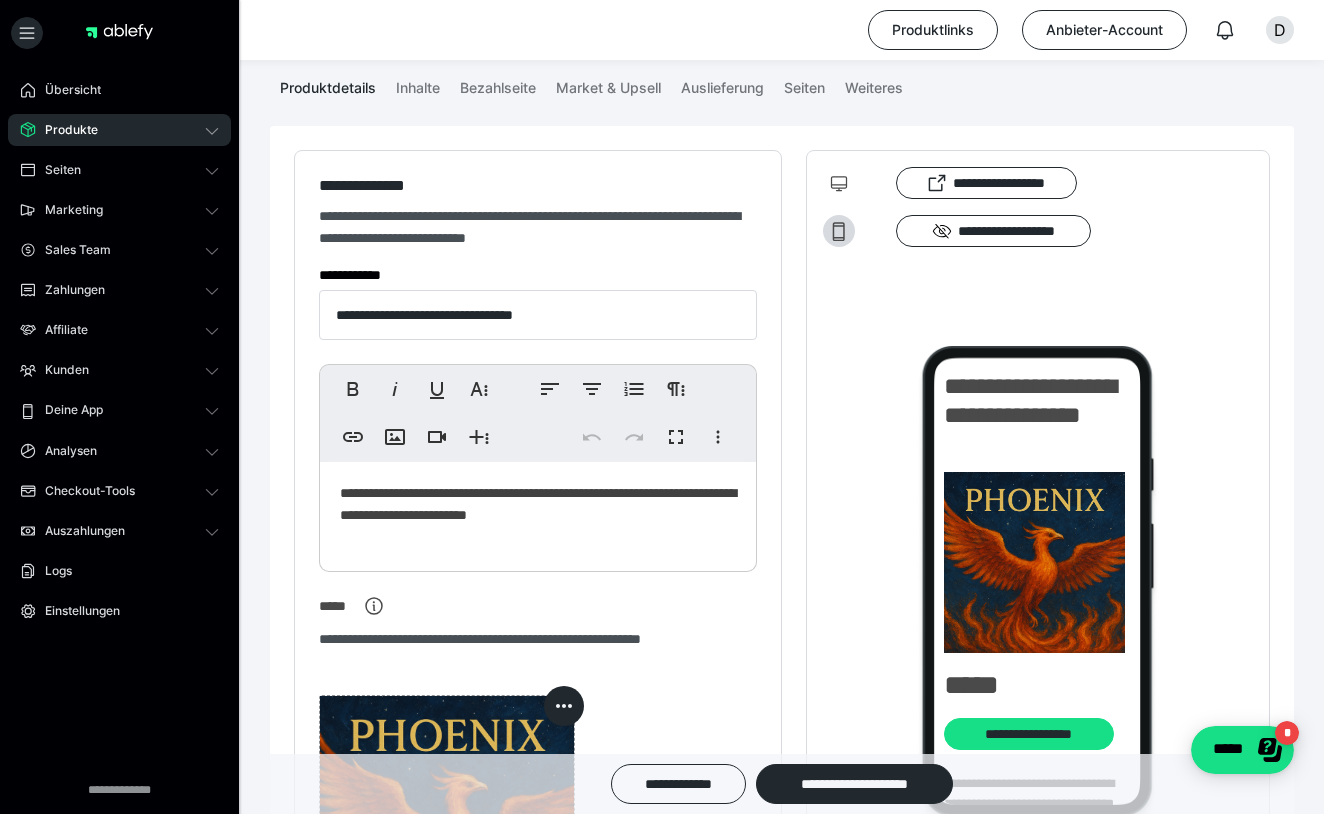 scroll, scrollTop: 167, scrollLeft: 0, axis: vertical 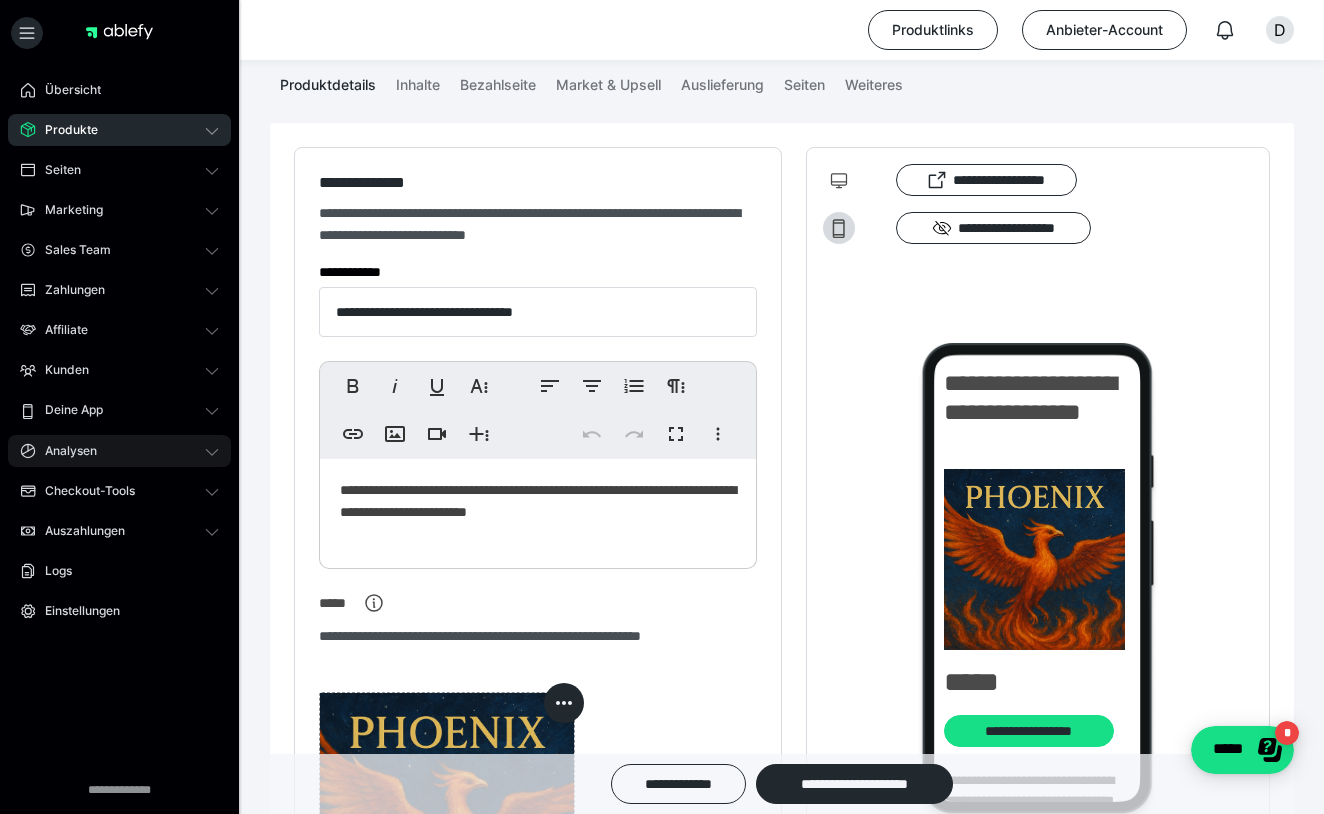 click on "Analysen" at bounding box center [119, 451] 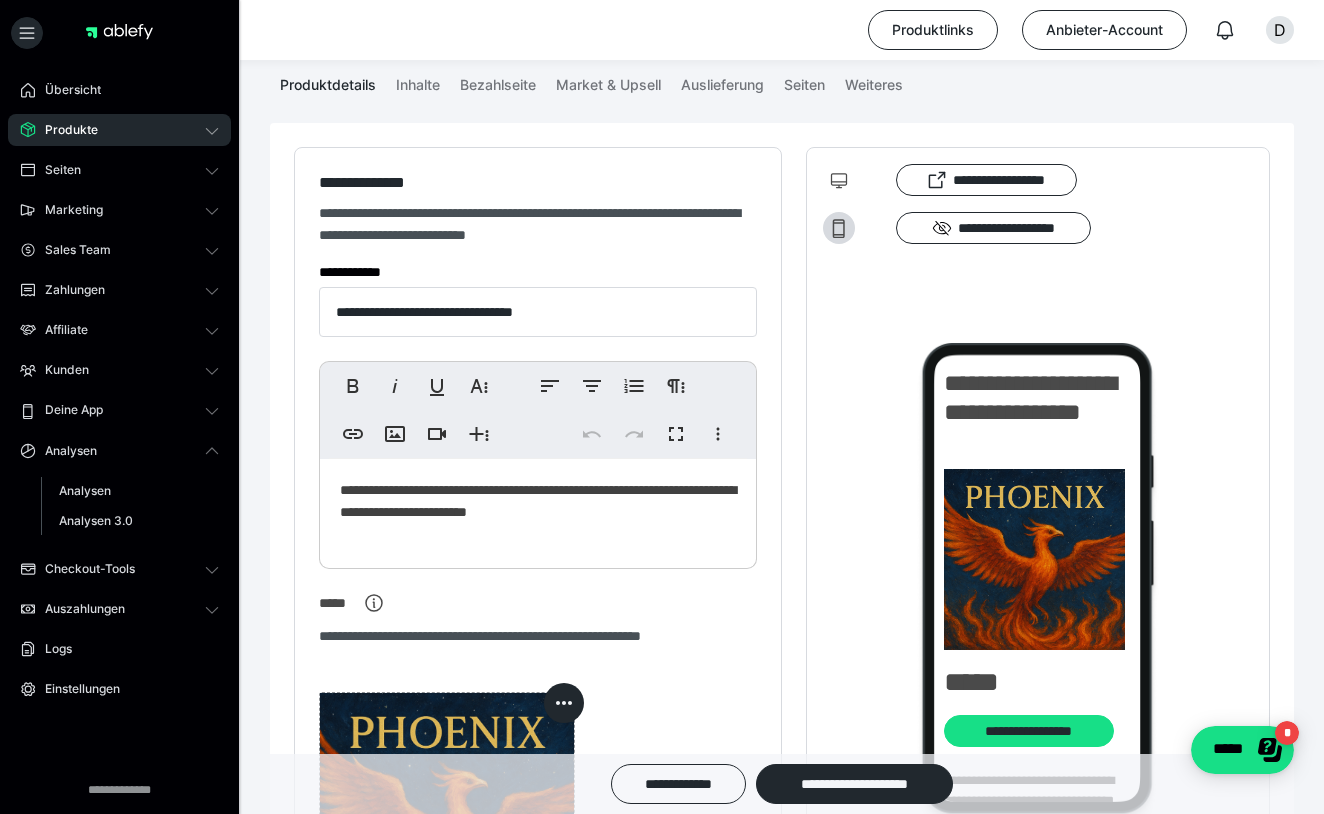 click on "**********" at bounding box center (782, 1391) 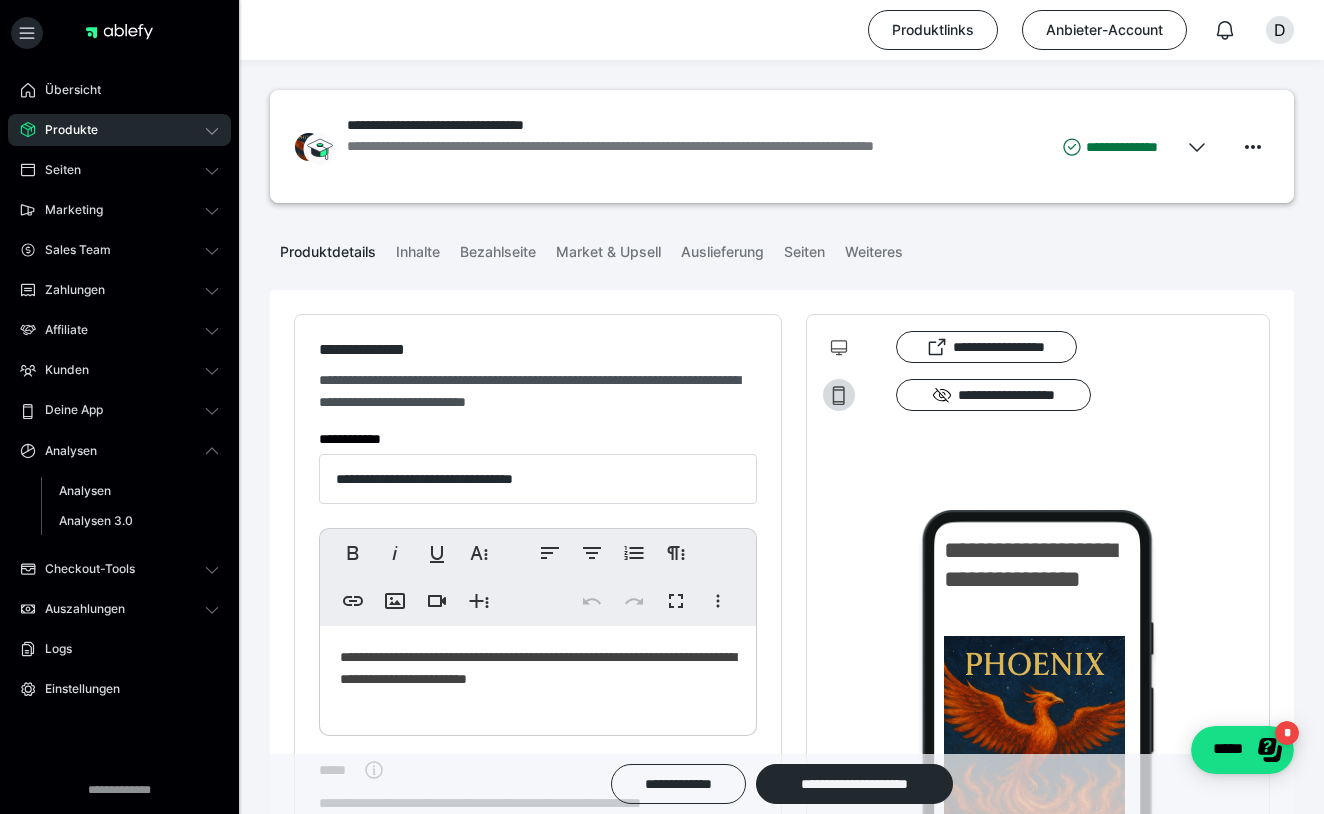 scroll, scrollTop: 0, scrollLeft: 0, axis: both 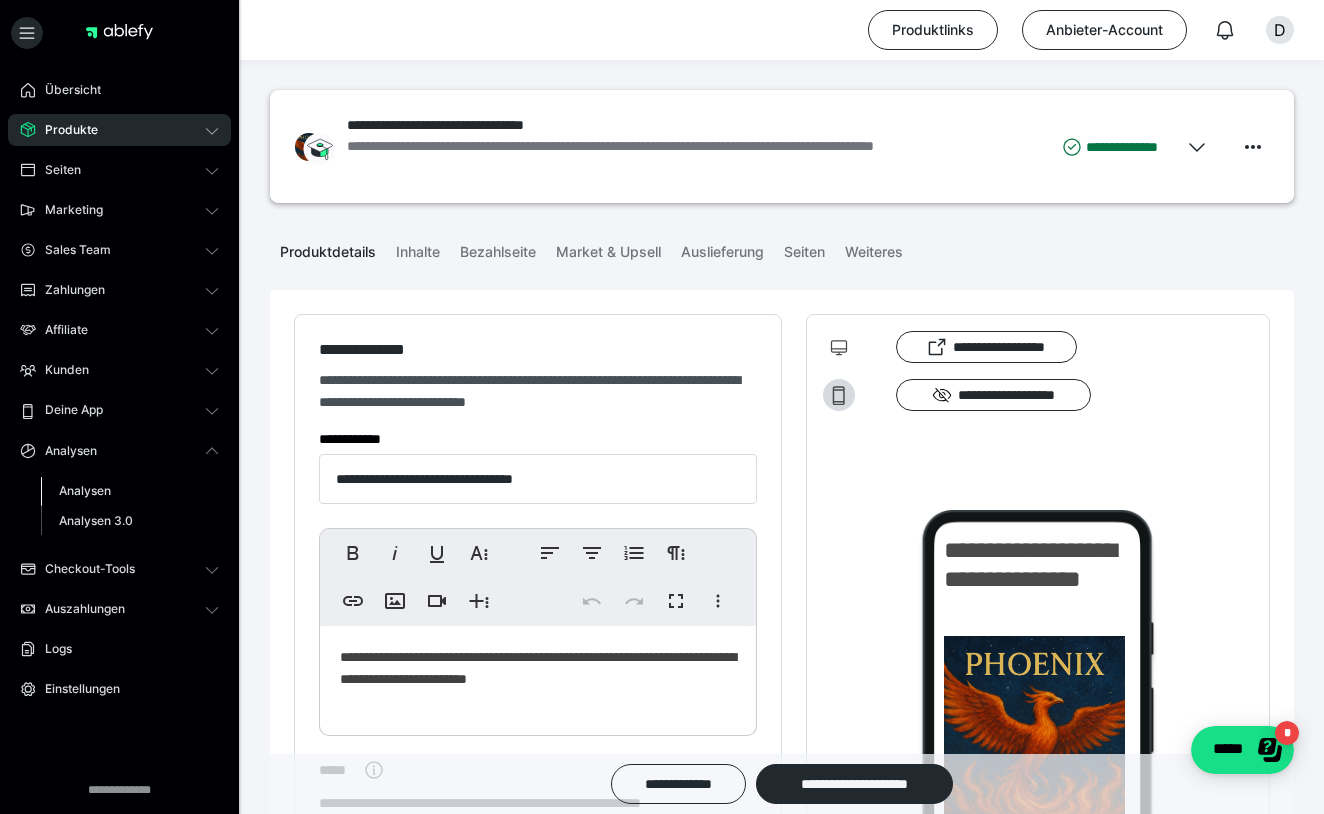 click on "Analysen" at bounding box center [85, 490] 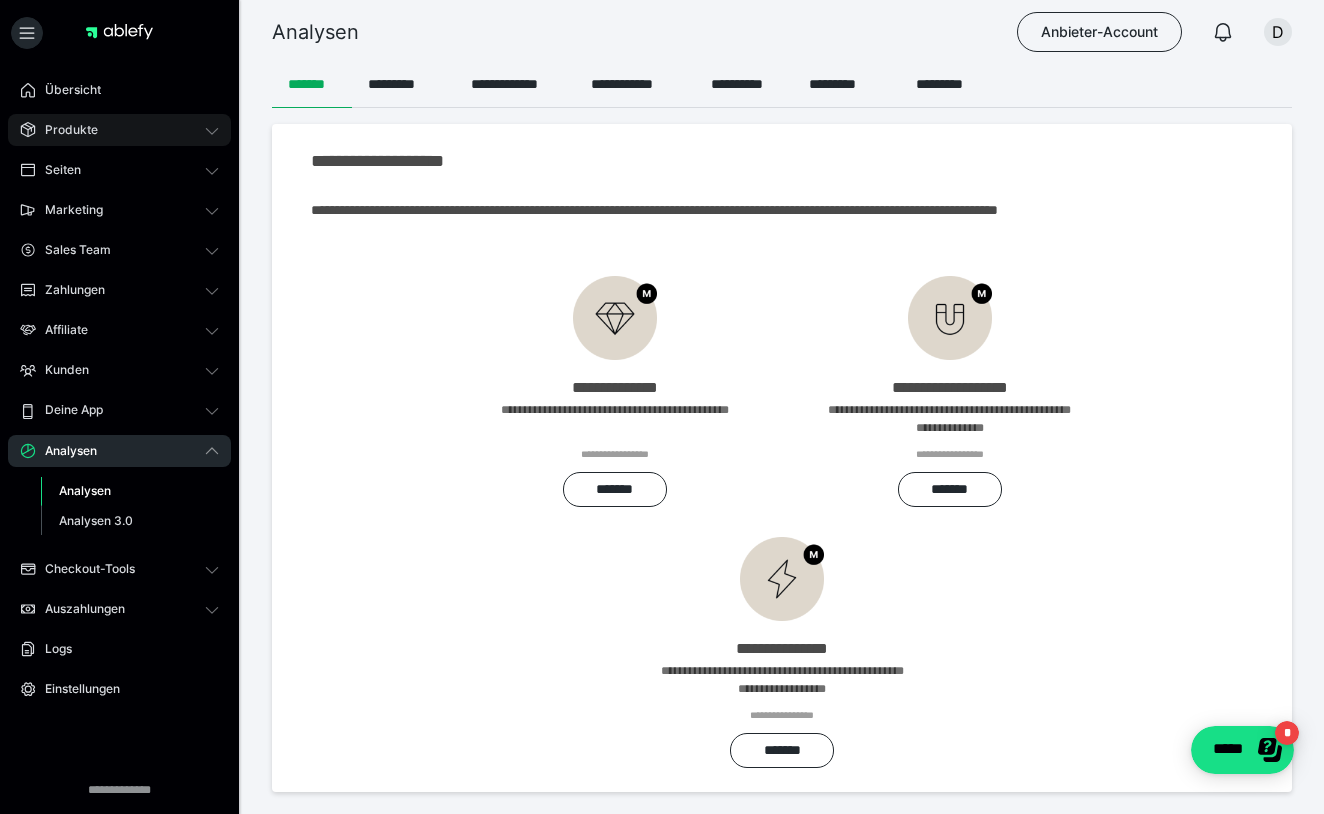 click on "Produkte" at bounding box center (119, 130) 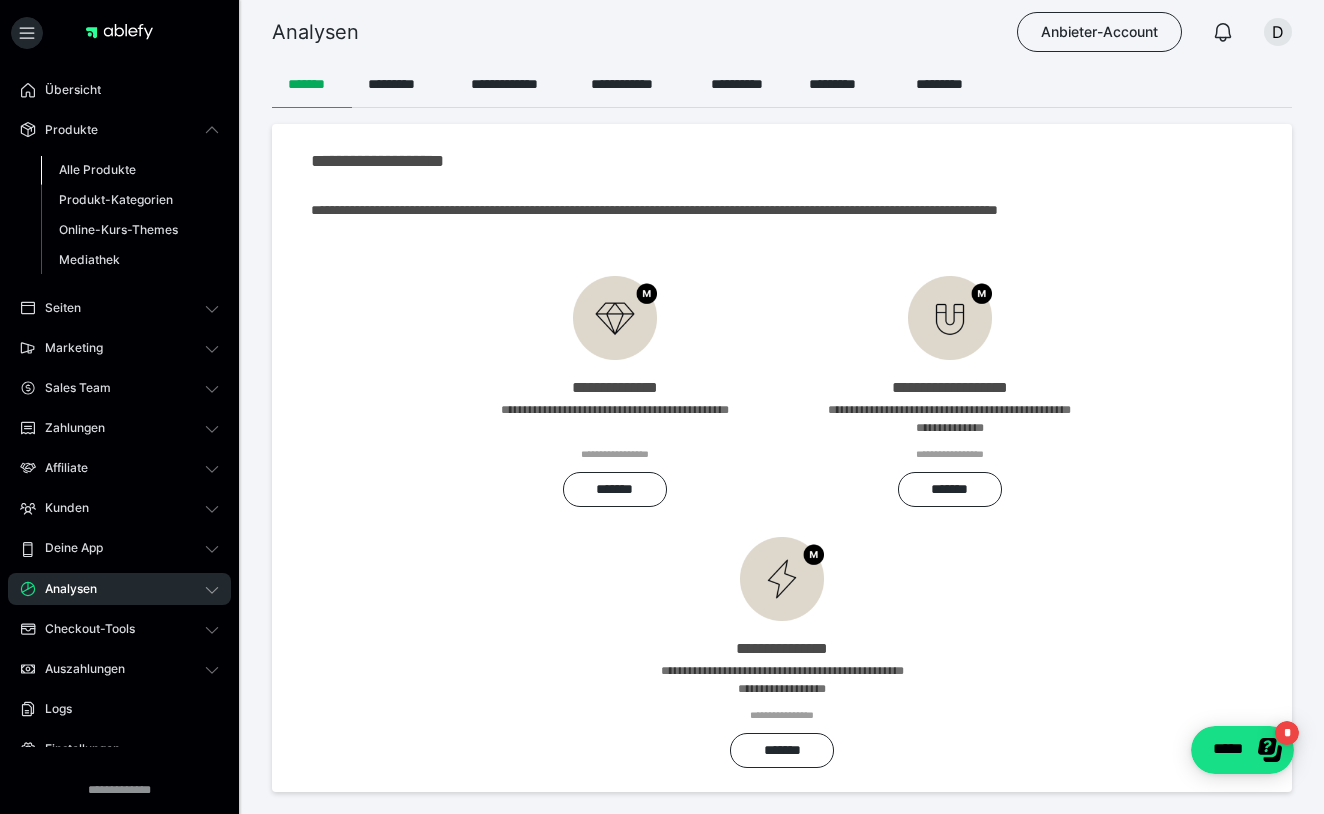 click on "Alle Produkte" at bounding box center [97, 169] 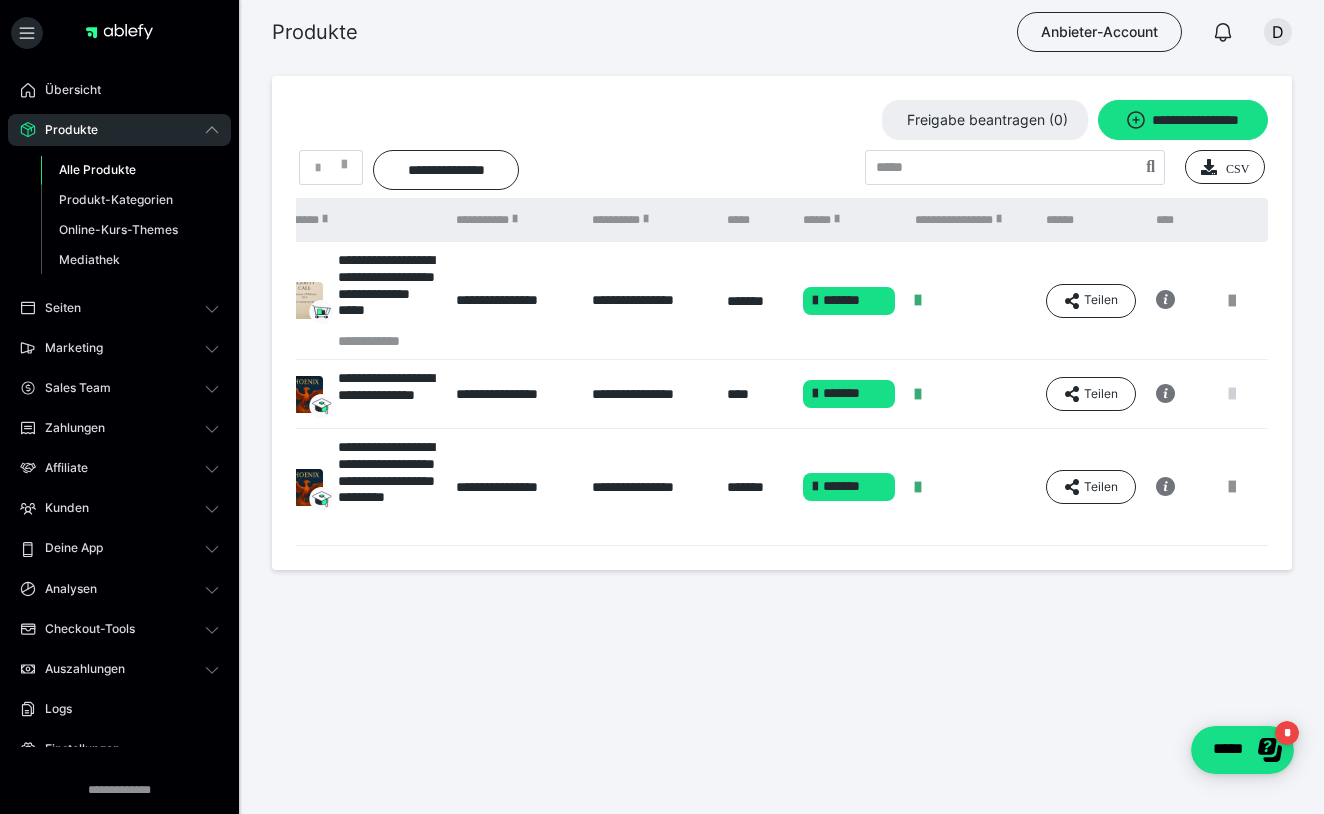 scroll, scrollTop: 0, scrollLeft: 133, axis: horizontal 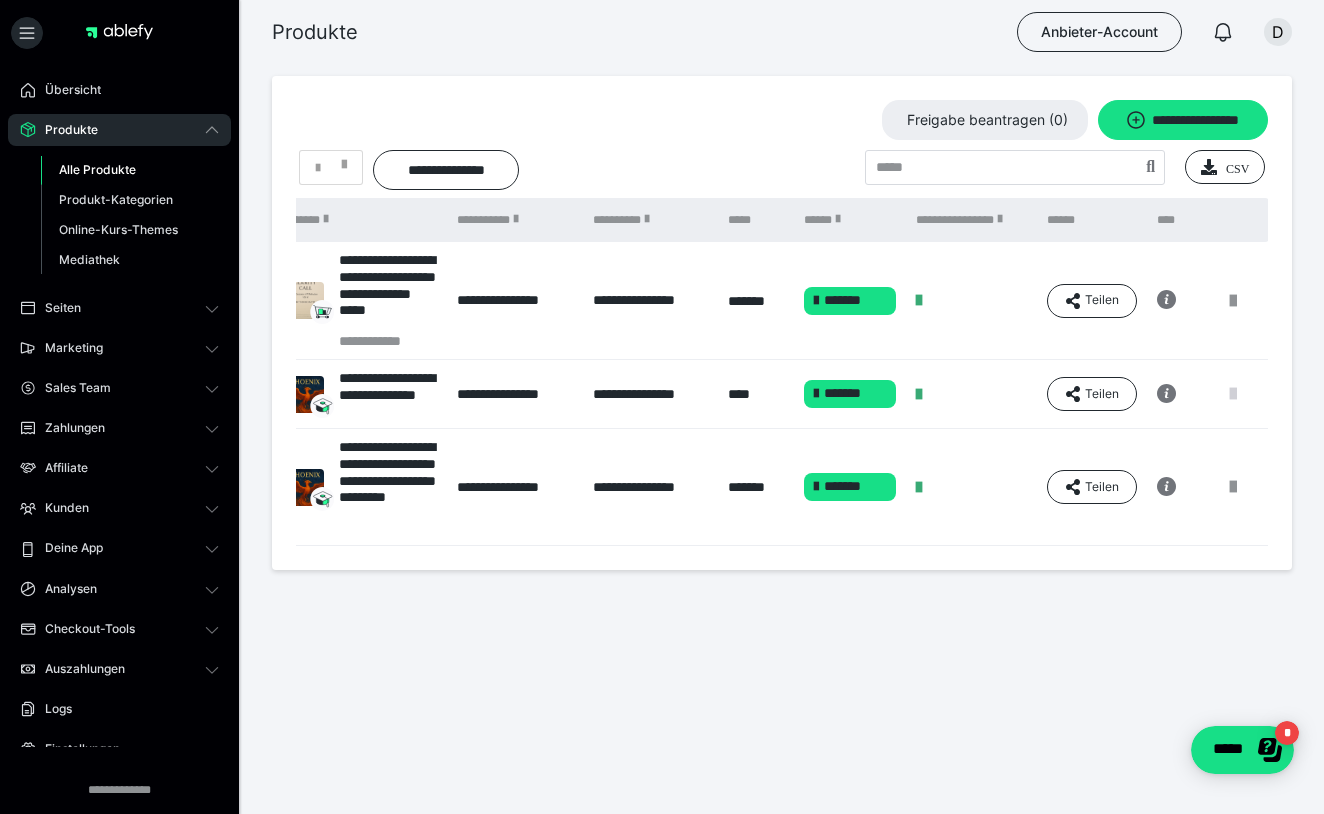click at bounding box center [1233, 394] 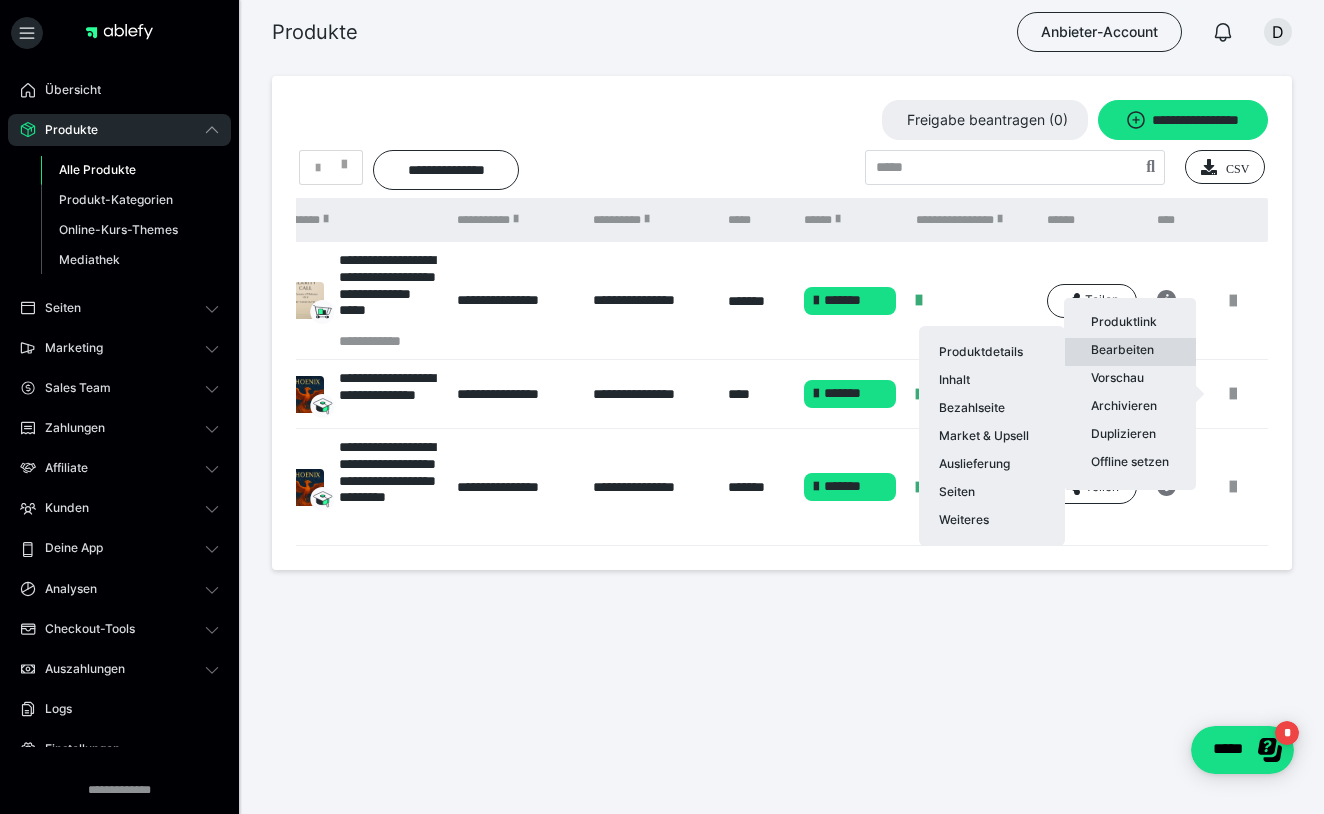click on "Bearbeiten Produktdetails Inhalt Bezahlseite Market & Upsell Auslieferung Seiten Weiteres" at bounding box center [1130, 352] 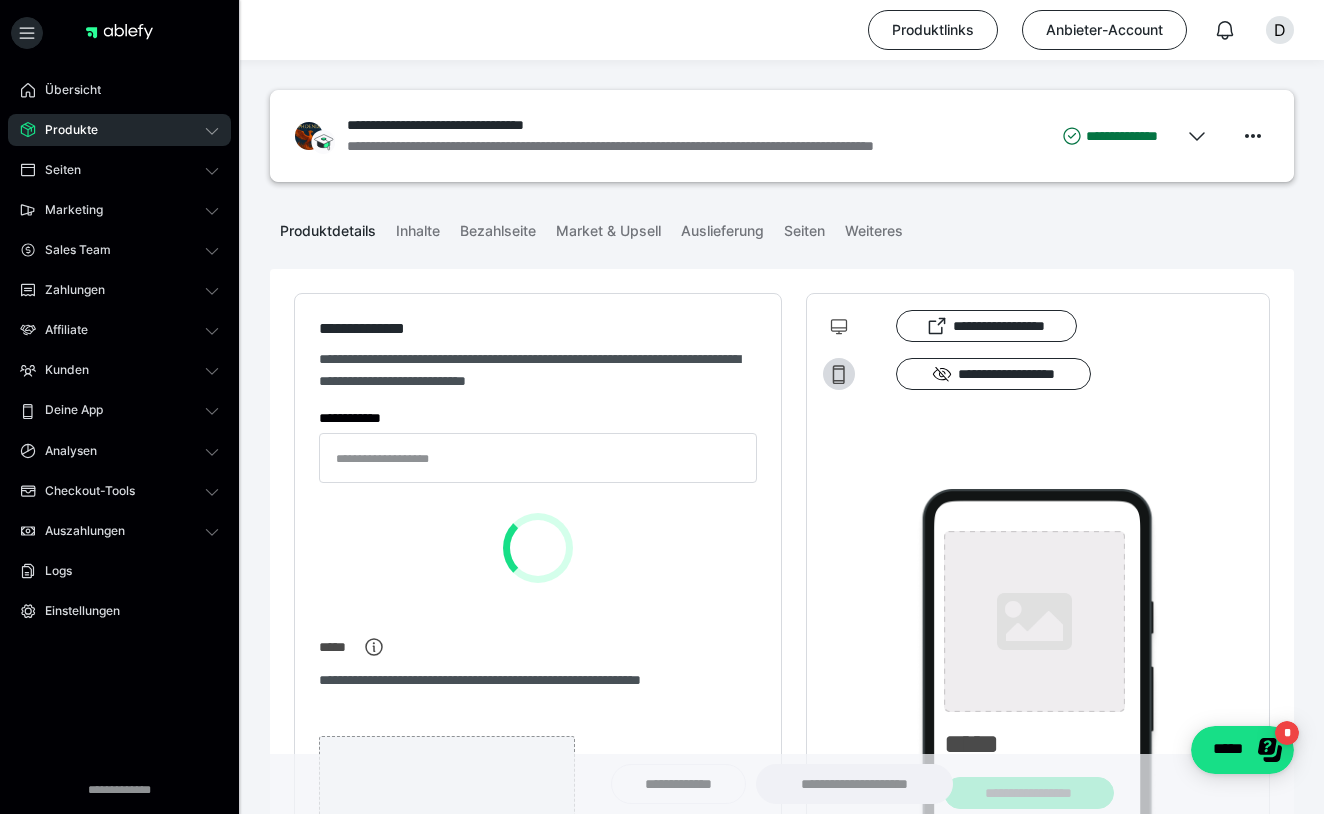type on "**********" 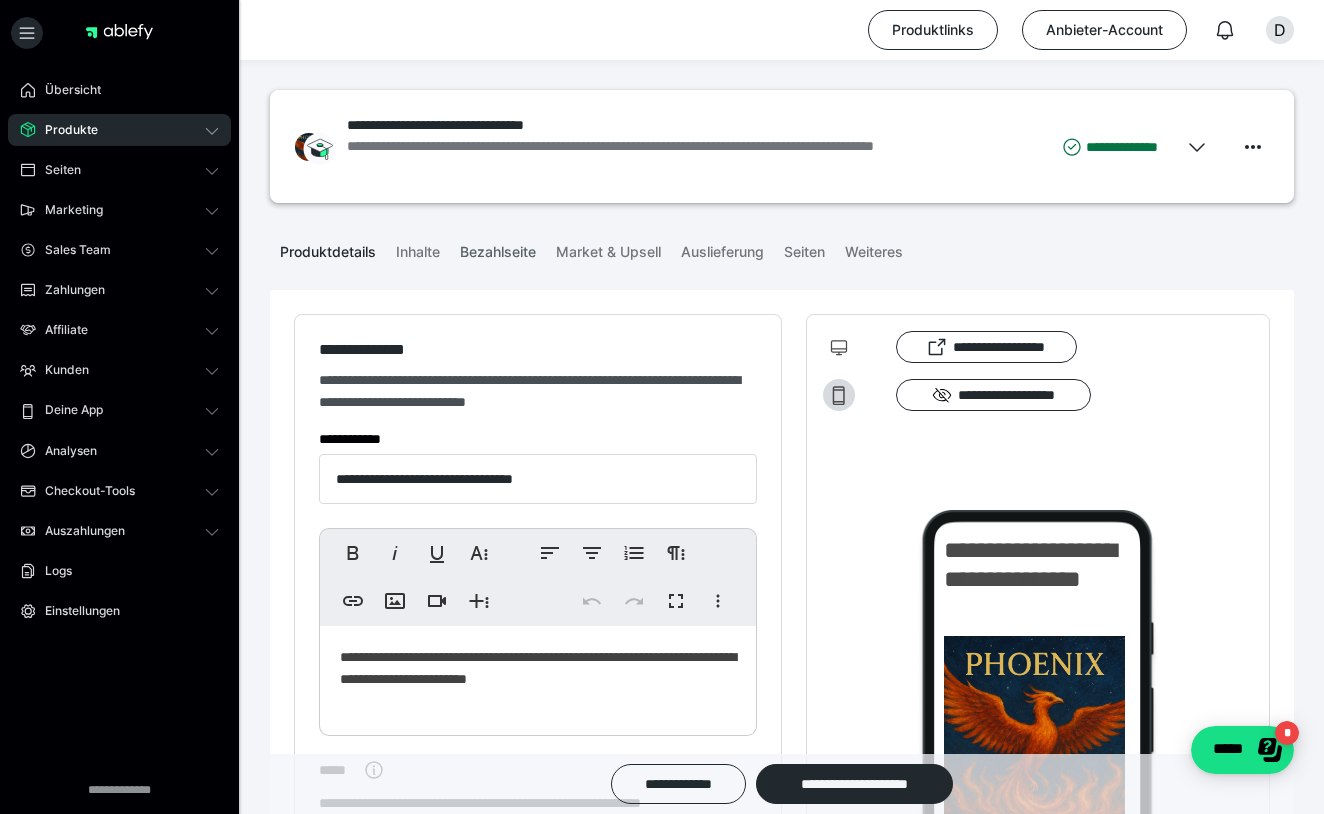 click on "Bezahlseite" at bounding box center [498, 248] 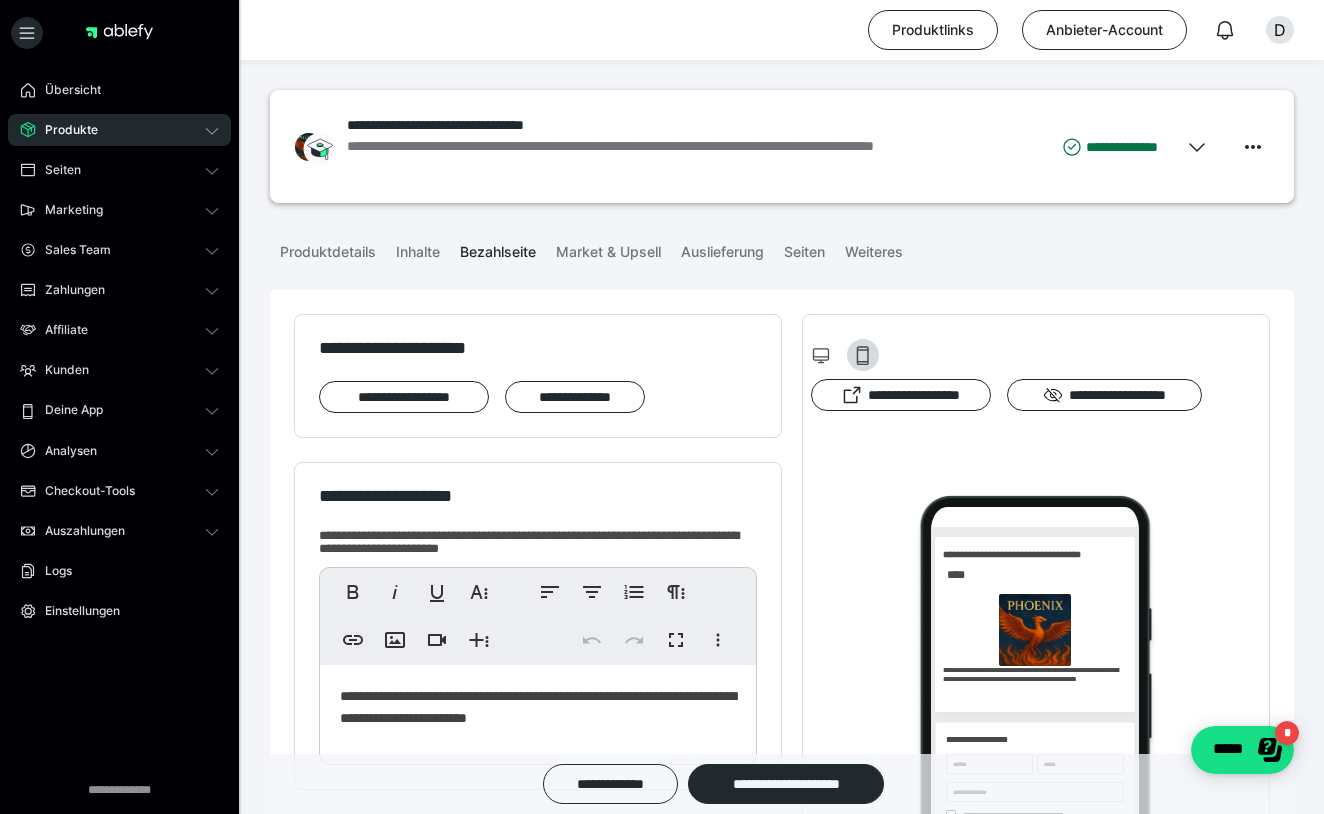 scroll, scrollTop: 0, scrollLeft: 0, axis: both 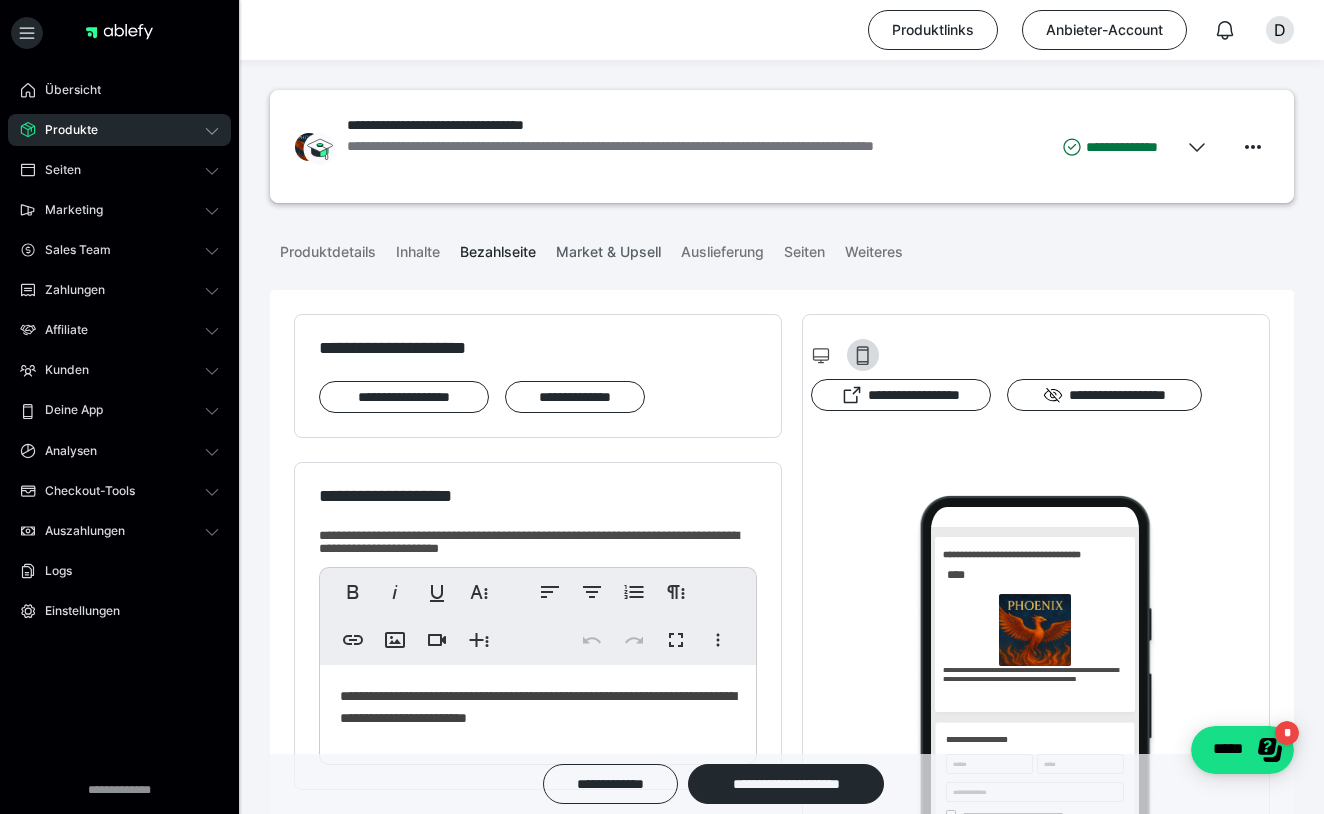 click on "Market & Upsell" at bounding box center (608, 248) 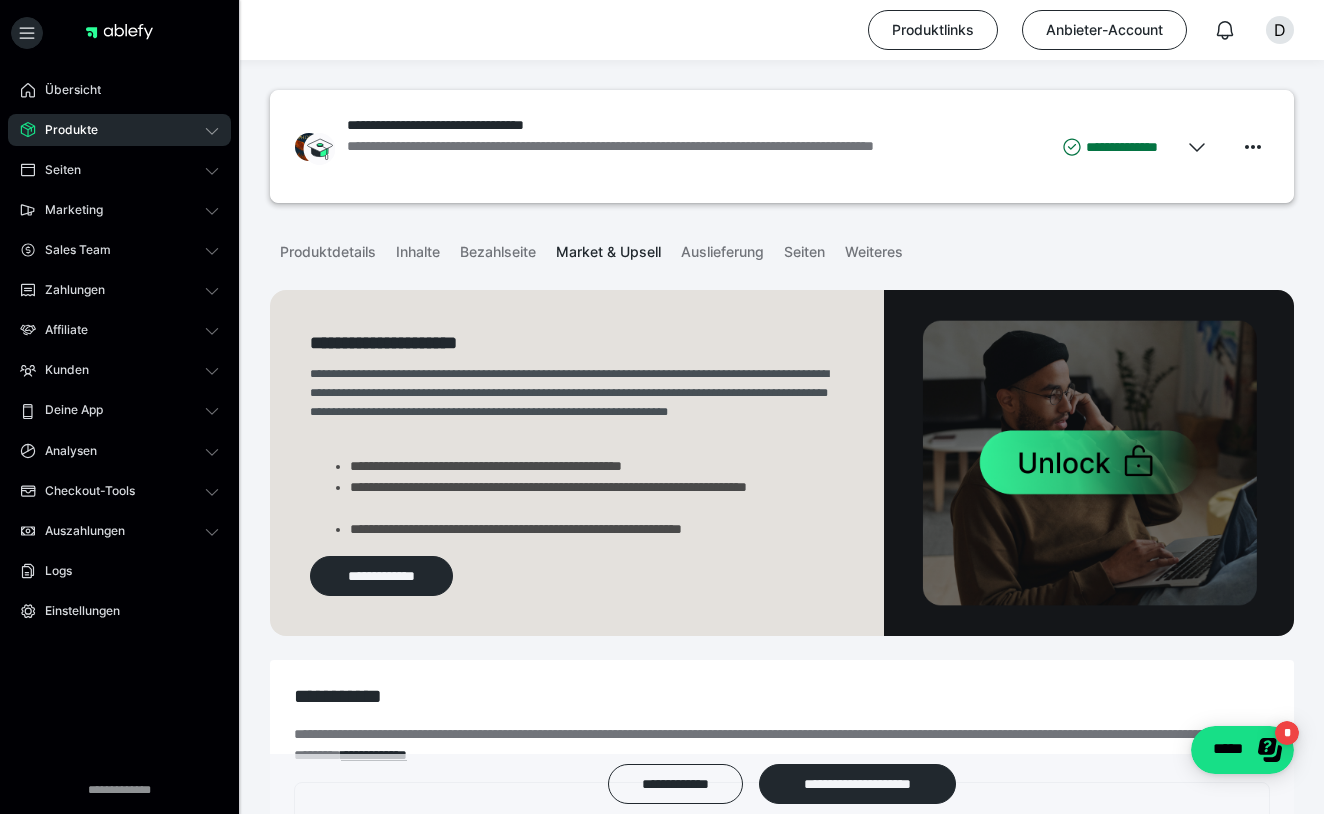 scroll, scrollTop: 0, scrollLeft: 0, axis: both 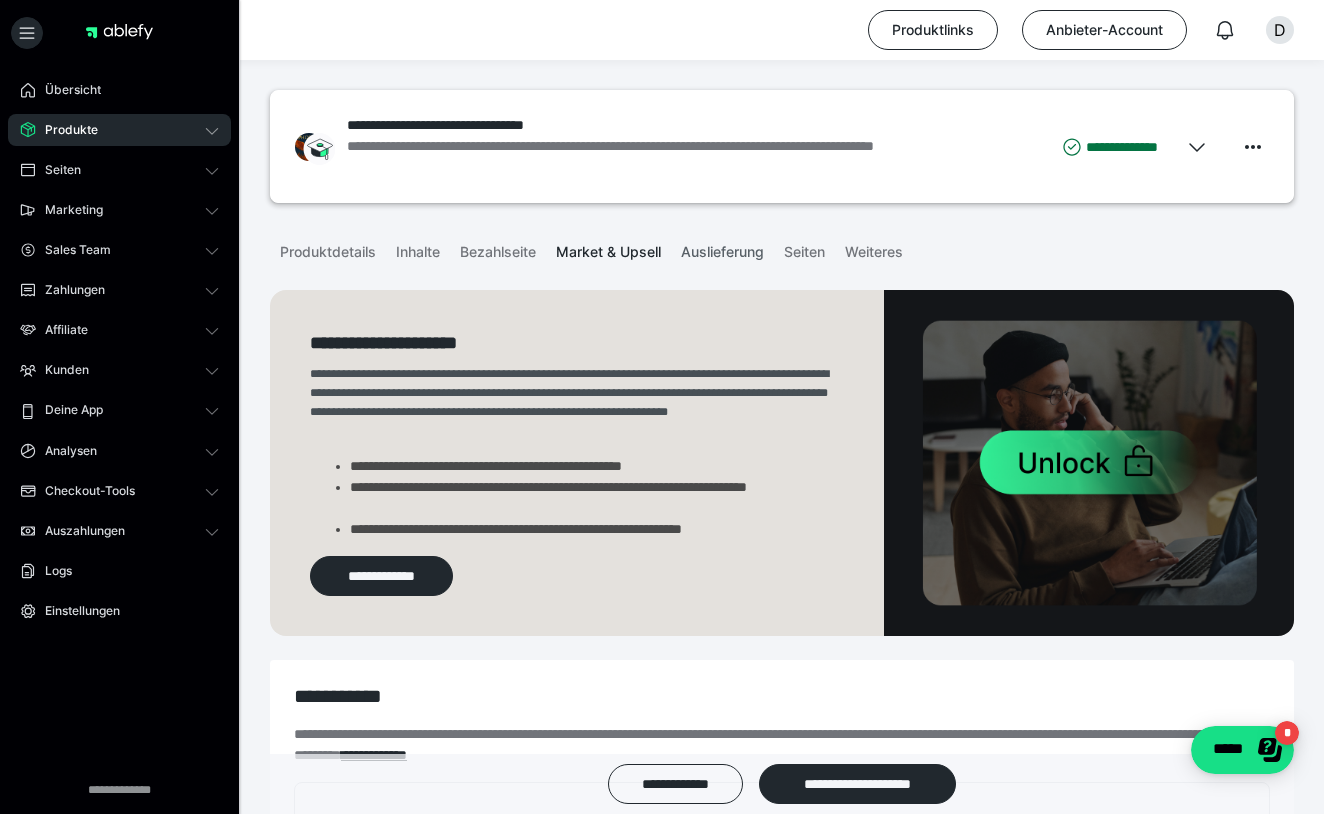 click on "Auslieferung" at bounding box center (722, 248) 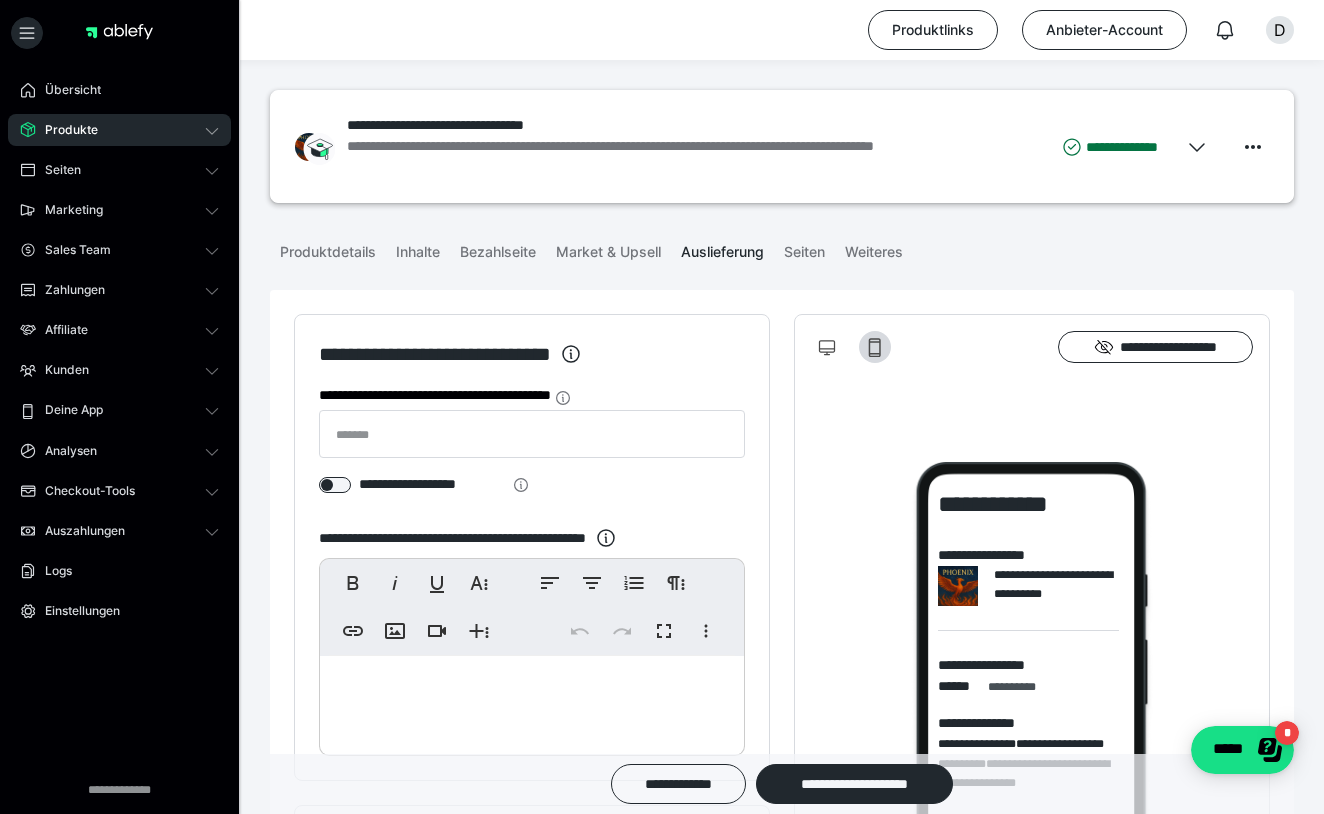 scroll, scrollTop: 0, scrollLeft: 0, axis: both 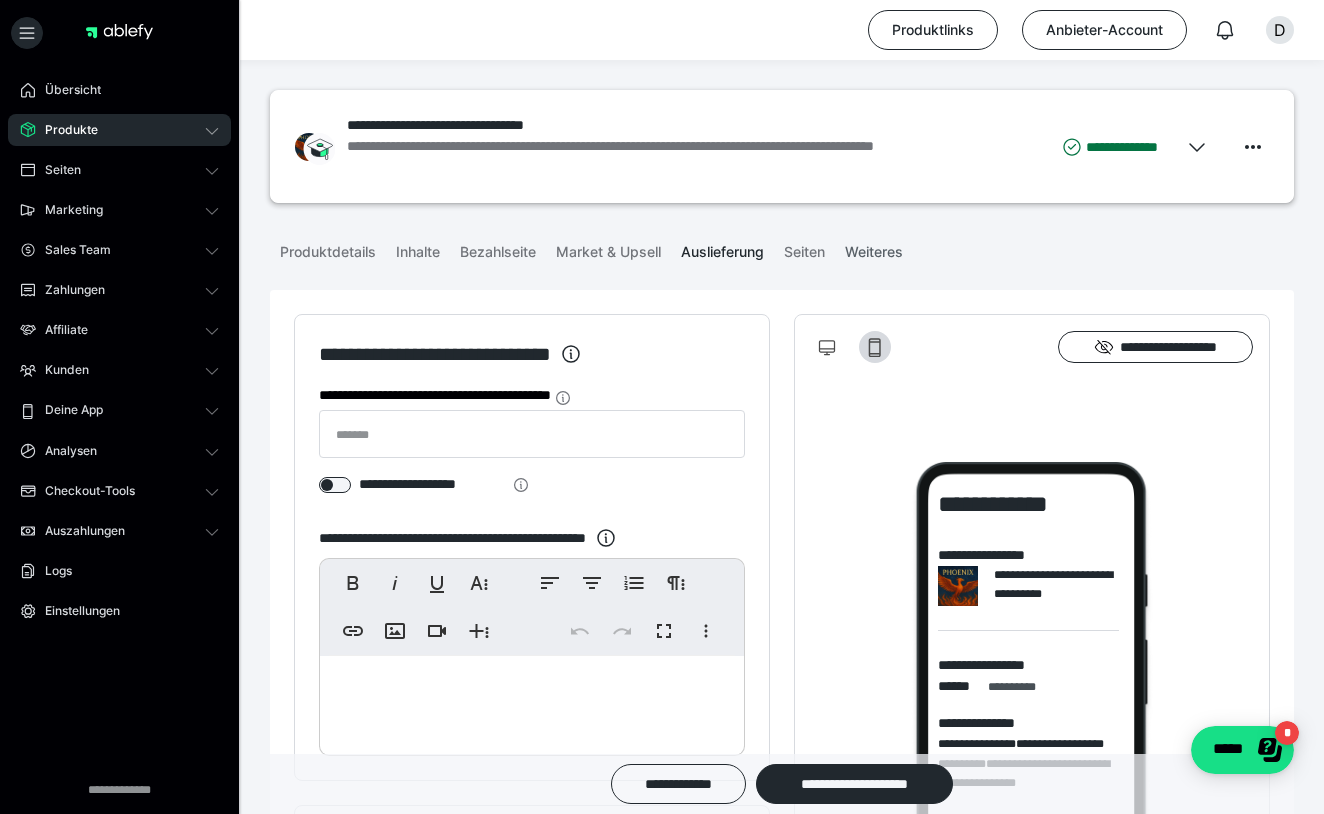 click on "Weiteres" at bounding box center [874, 248] 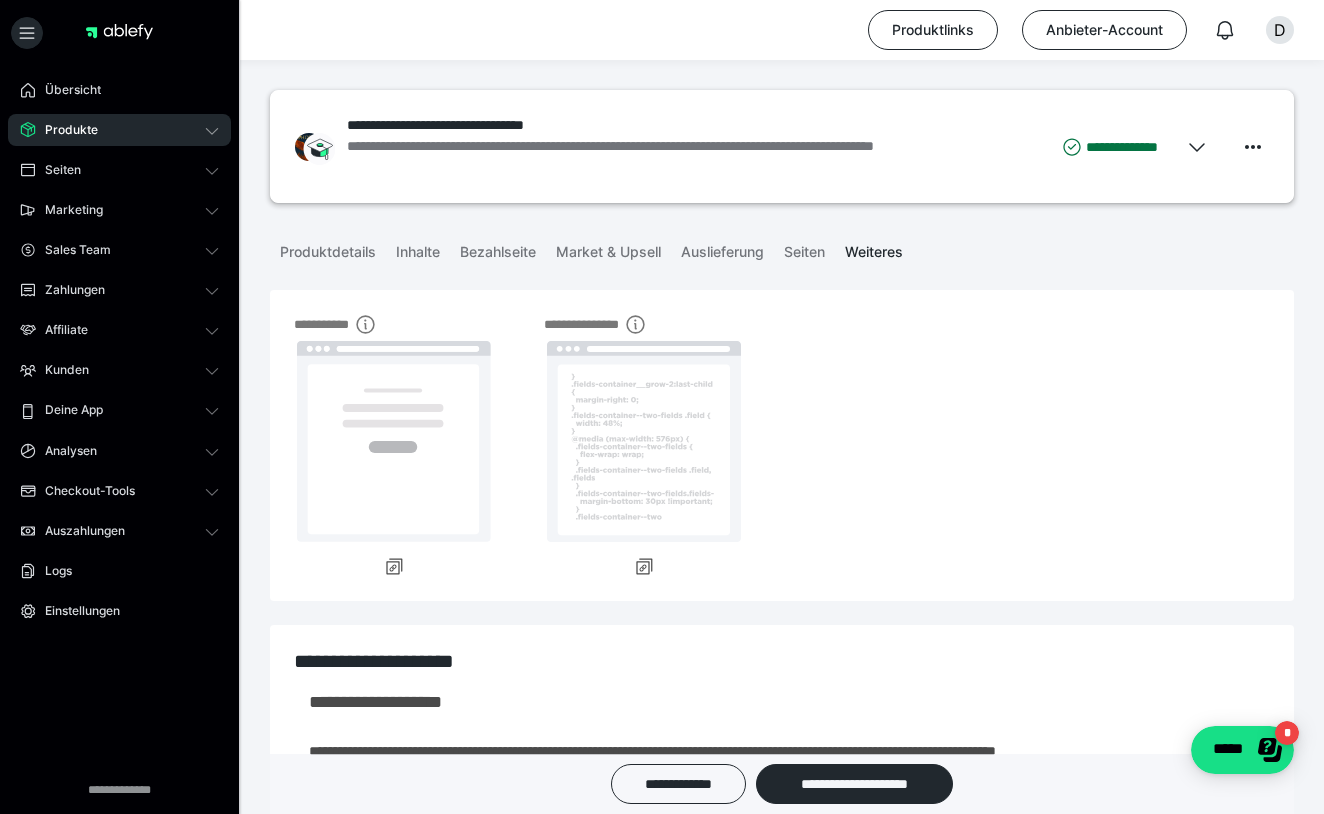 scroll, scrollTop: 0, scrollLeft: 0, axis: both 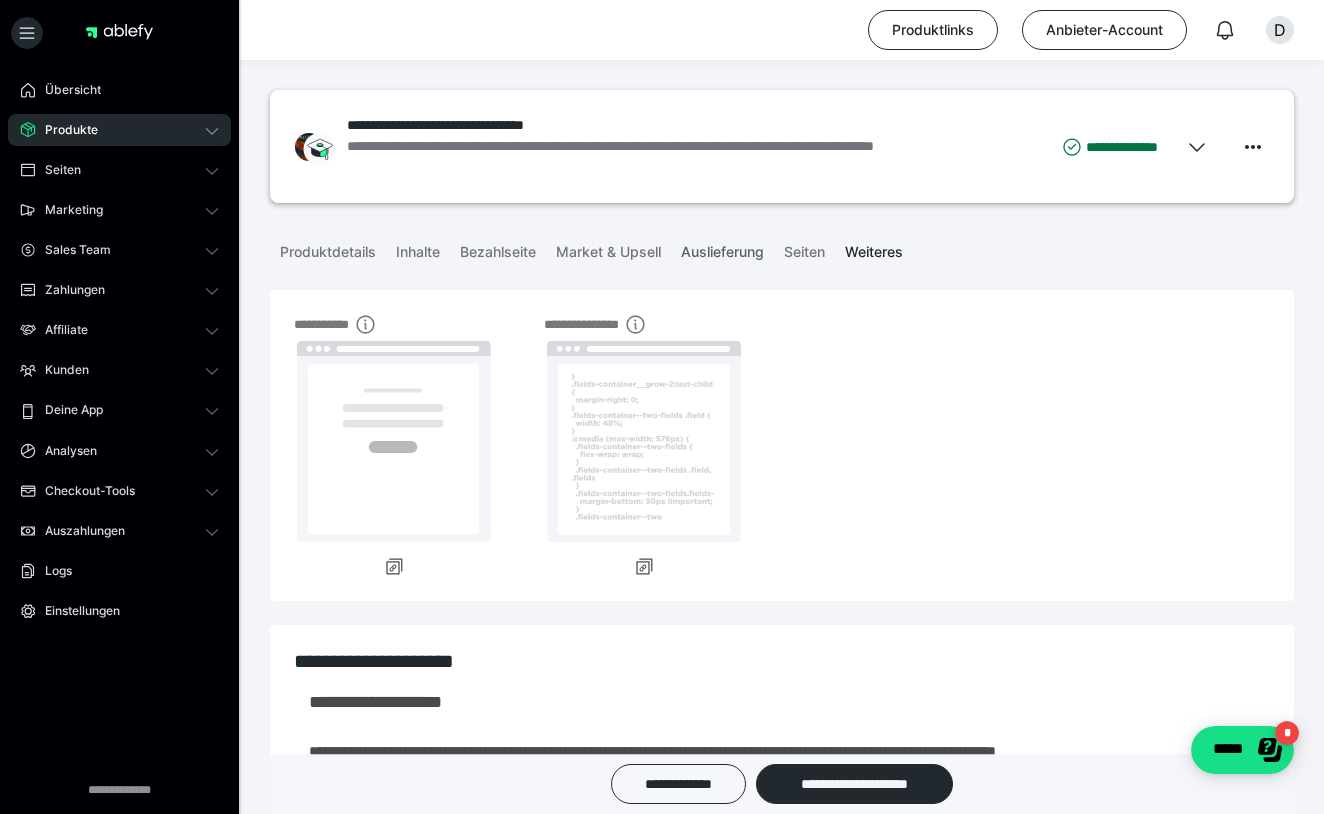 click on "Auslieferung" at bounding box center (722, 248) 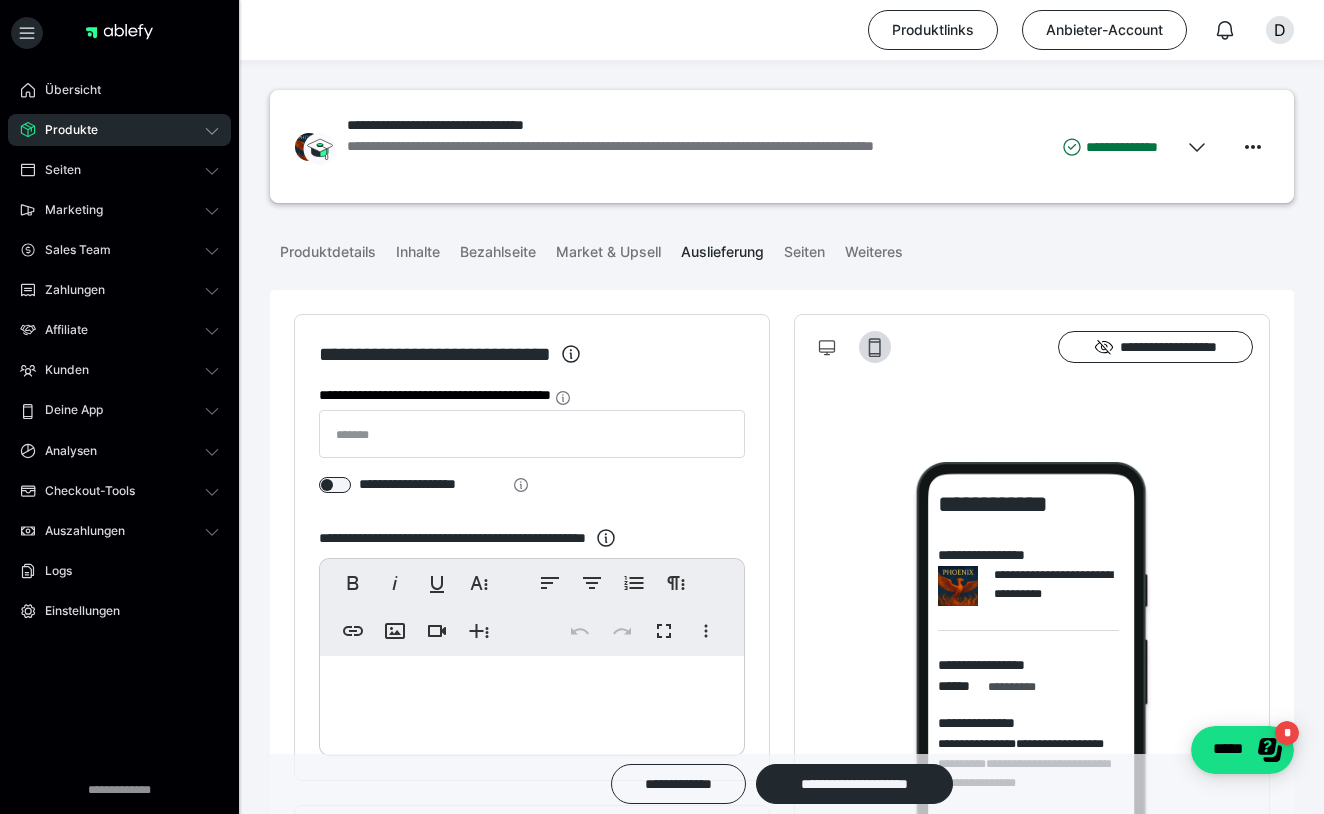 scroll, scrollTop: 0, scrollLeft: 0, axis: both 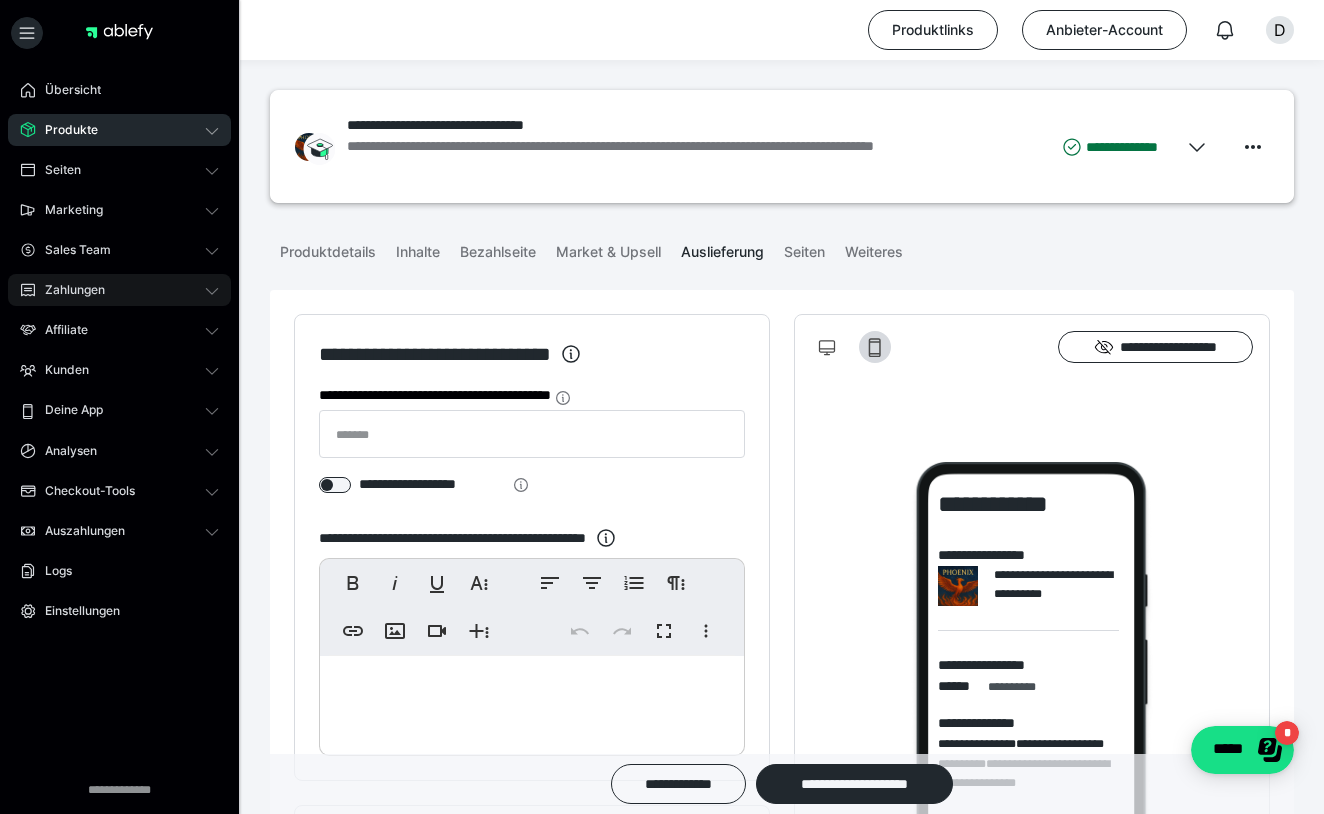 click on "Zahlungen" at bounding box center (119, 290) 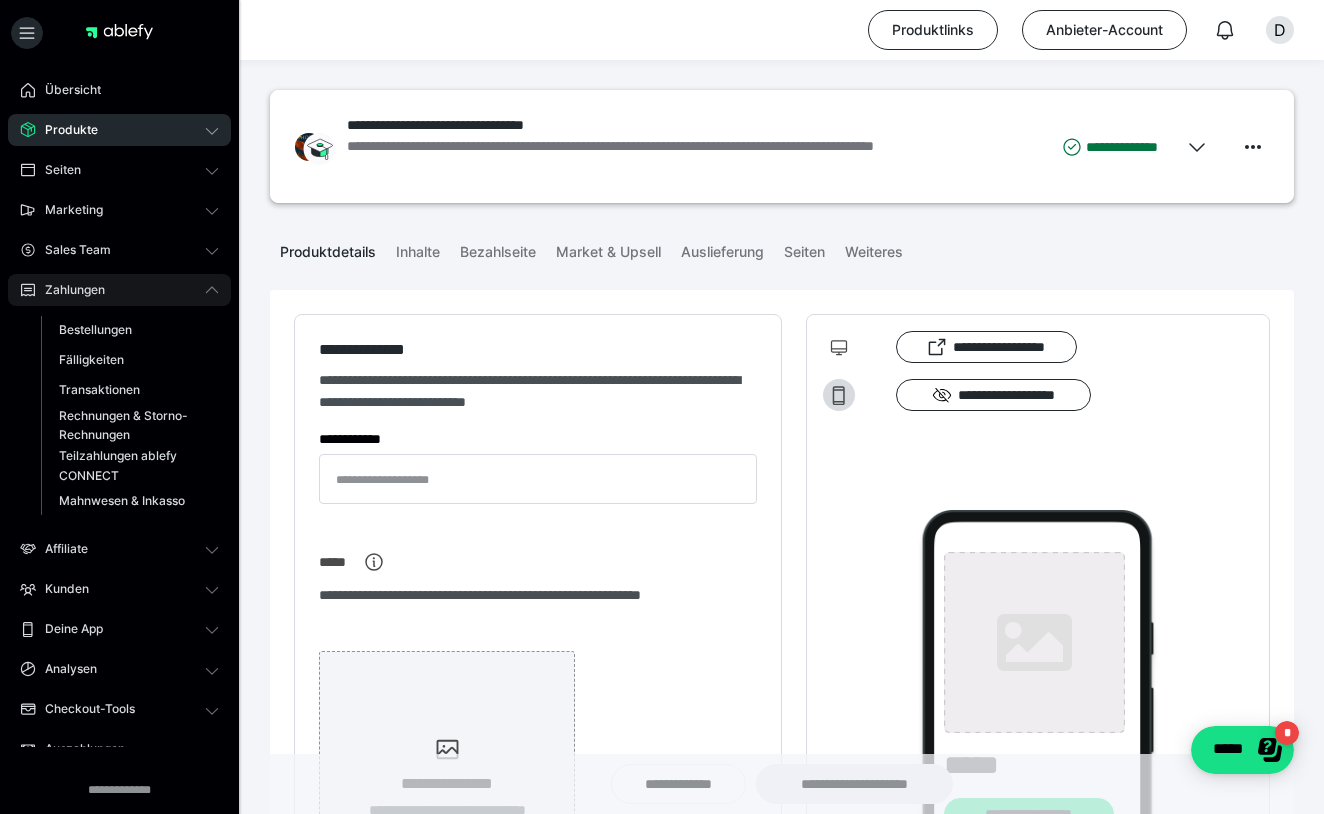 type on "**********" 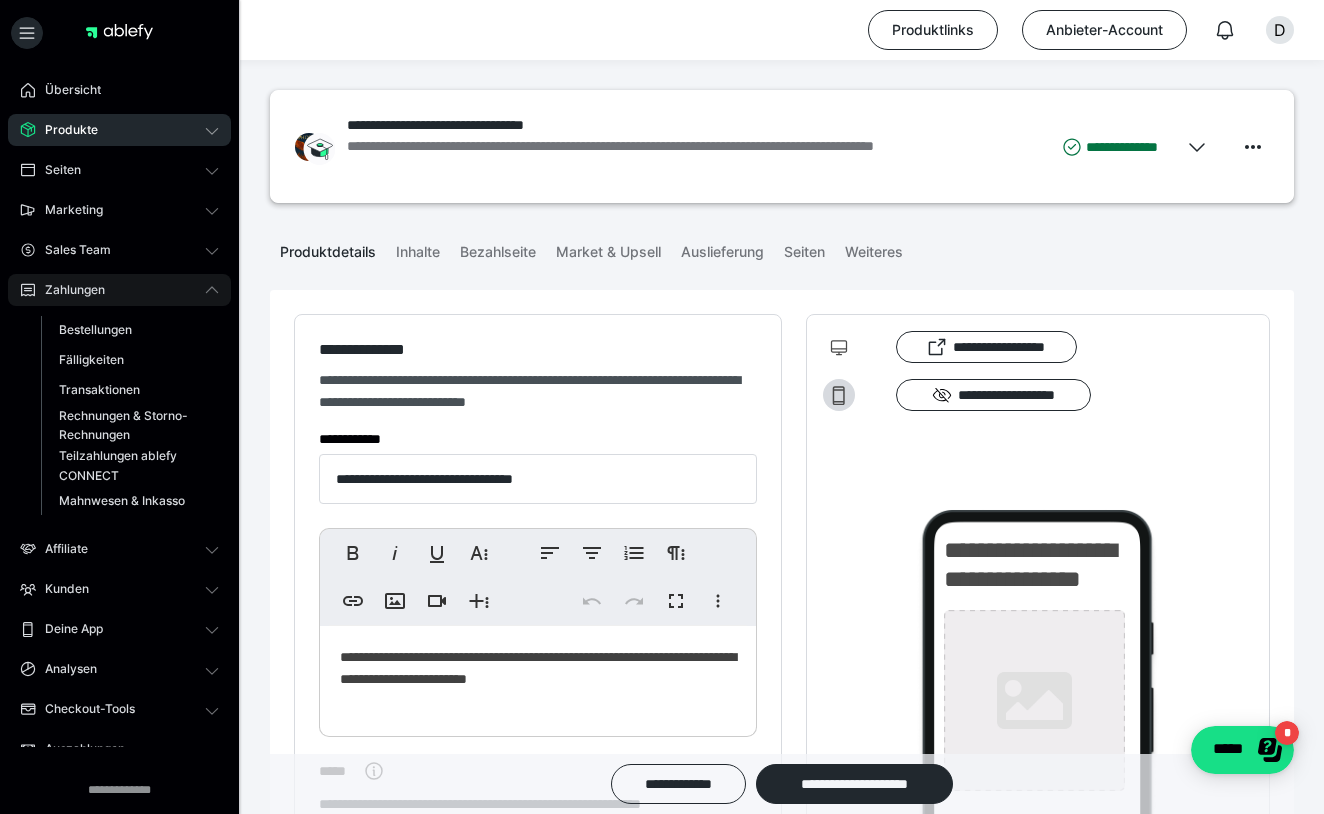 type on "**********" 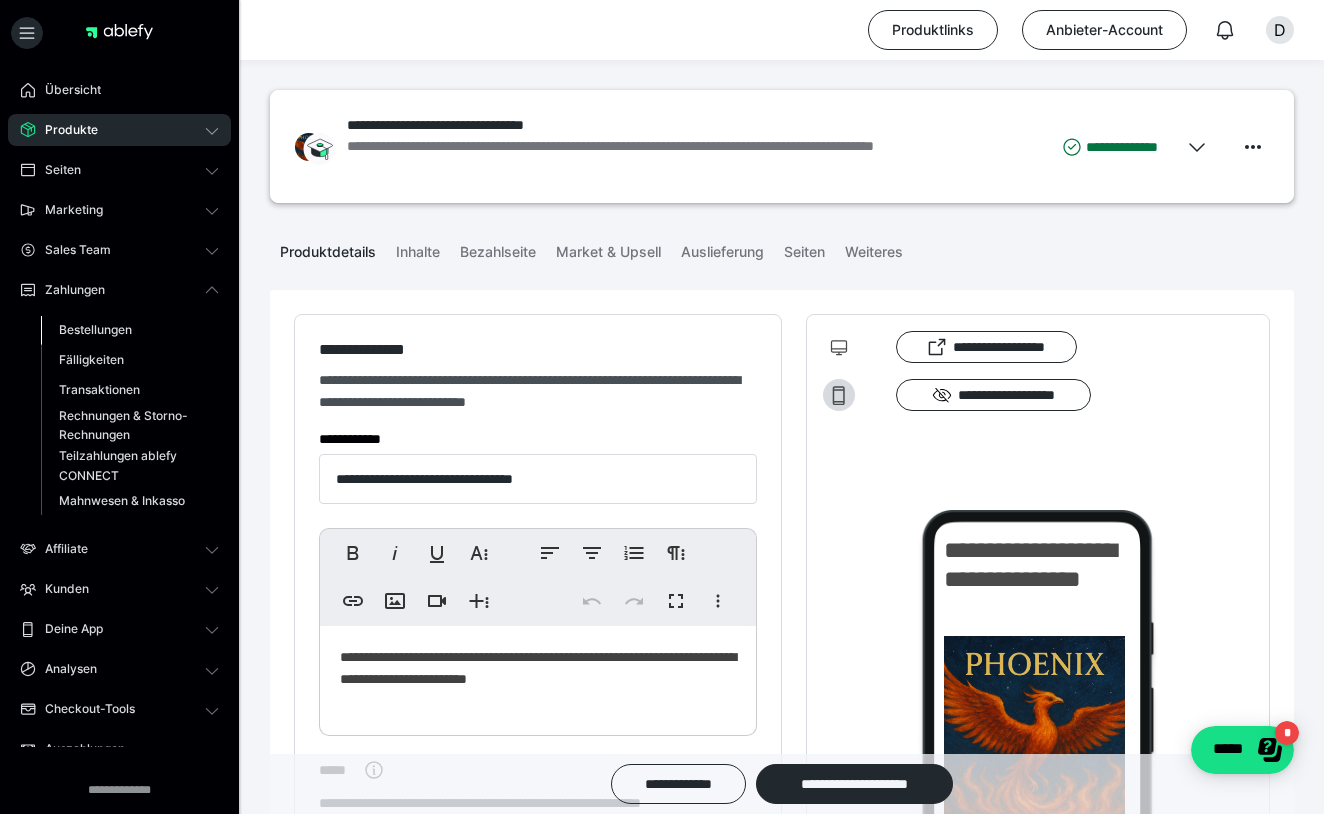 click on "Bestellungen" at bounding box center (95, 329) 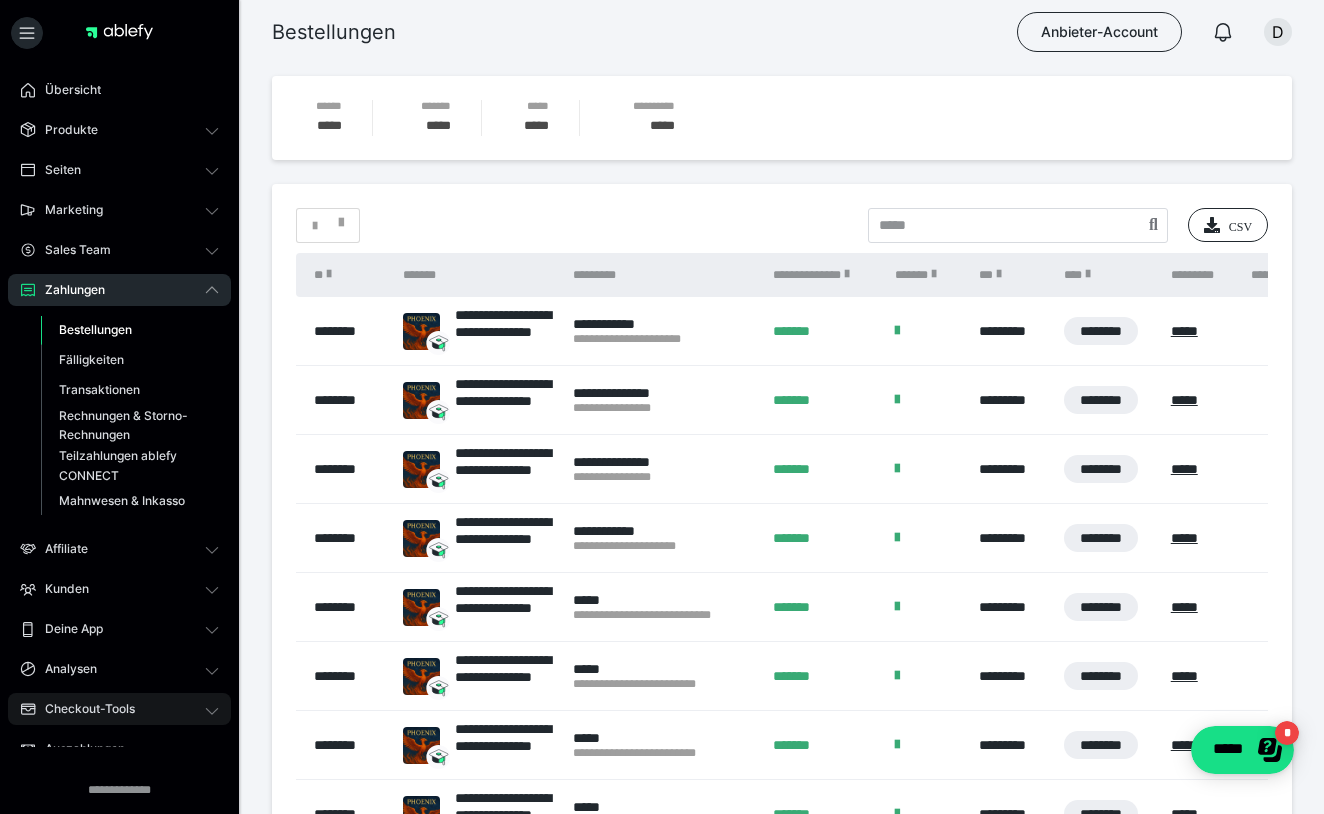 click on "Checkout-Tools" at bounding box center (83, 709) 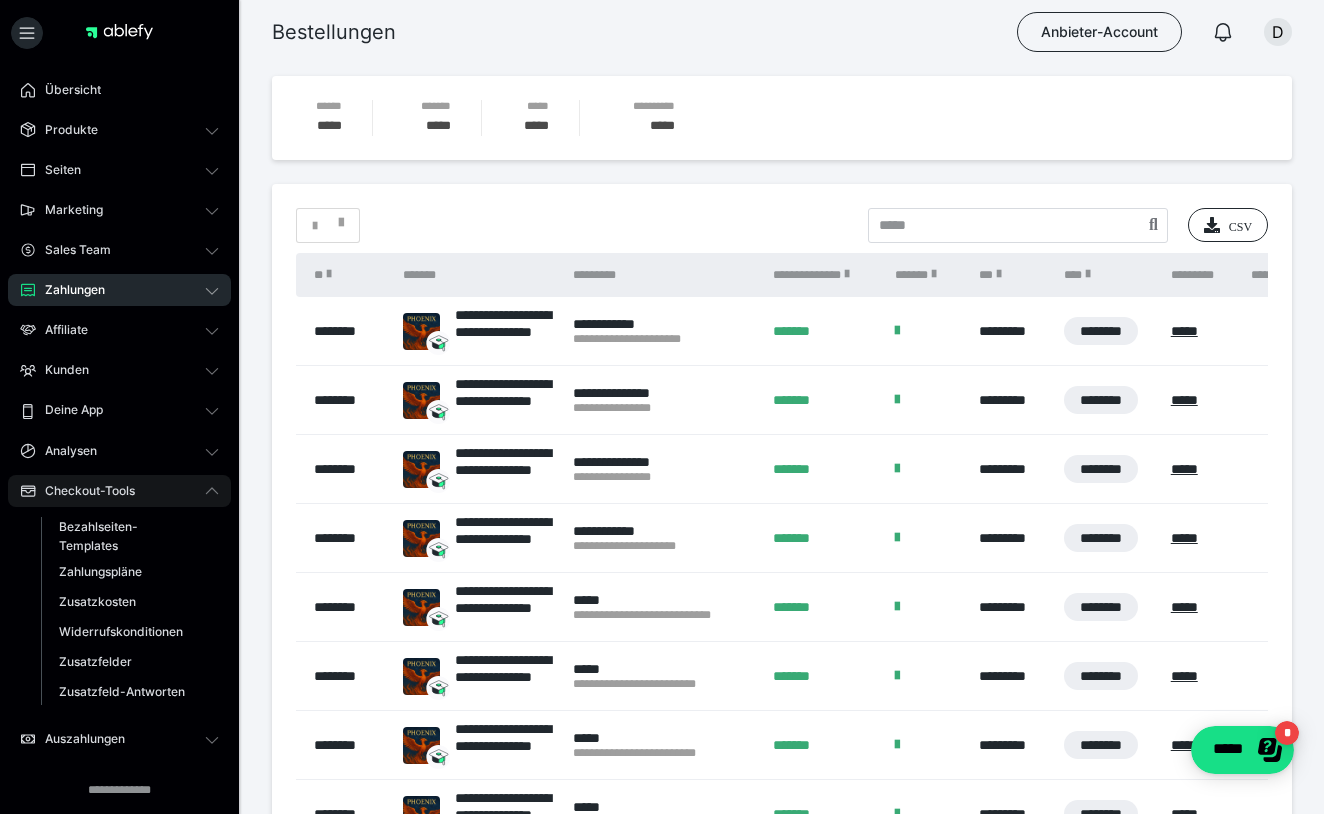 scroll, scrollTop: 0, scrollLeft: 0, axis: both 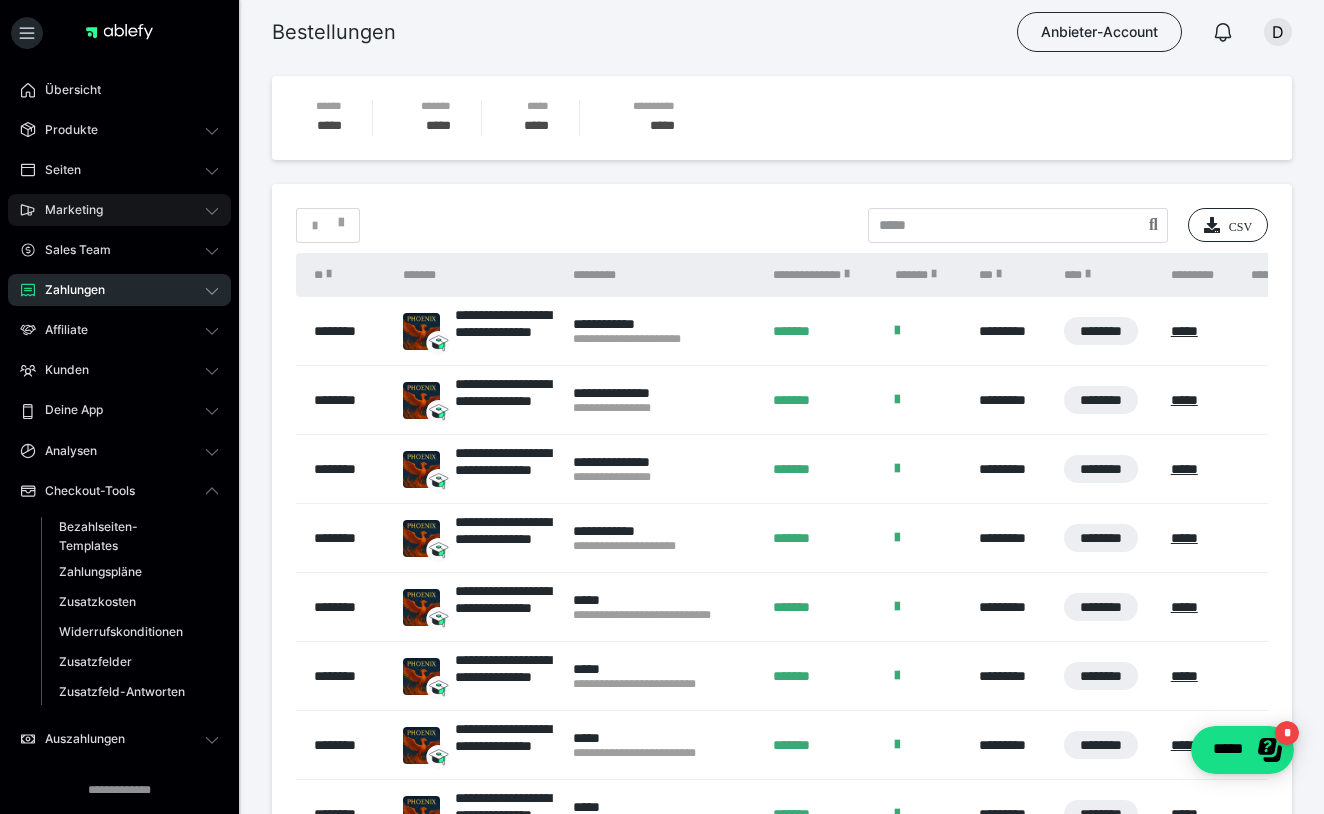 click on "Marketing" at bounding box center (119, 210) 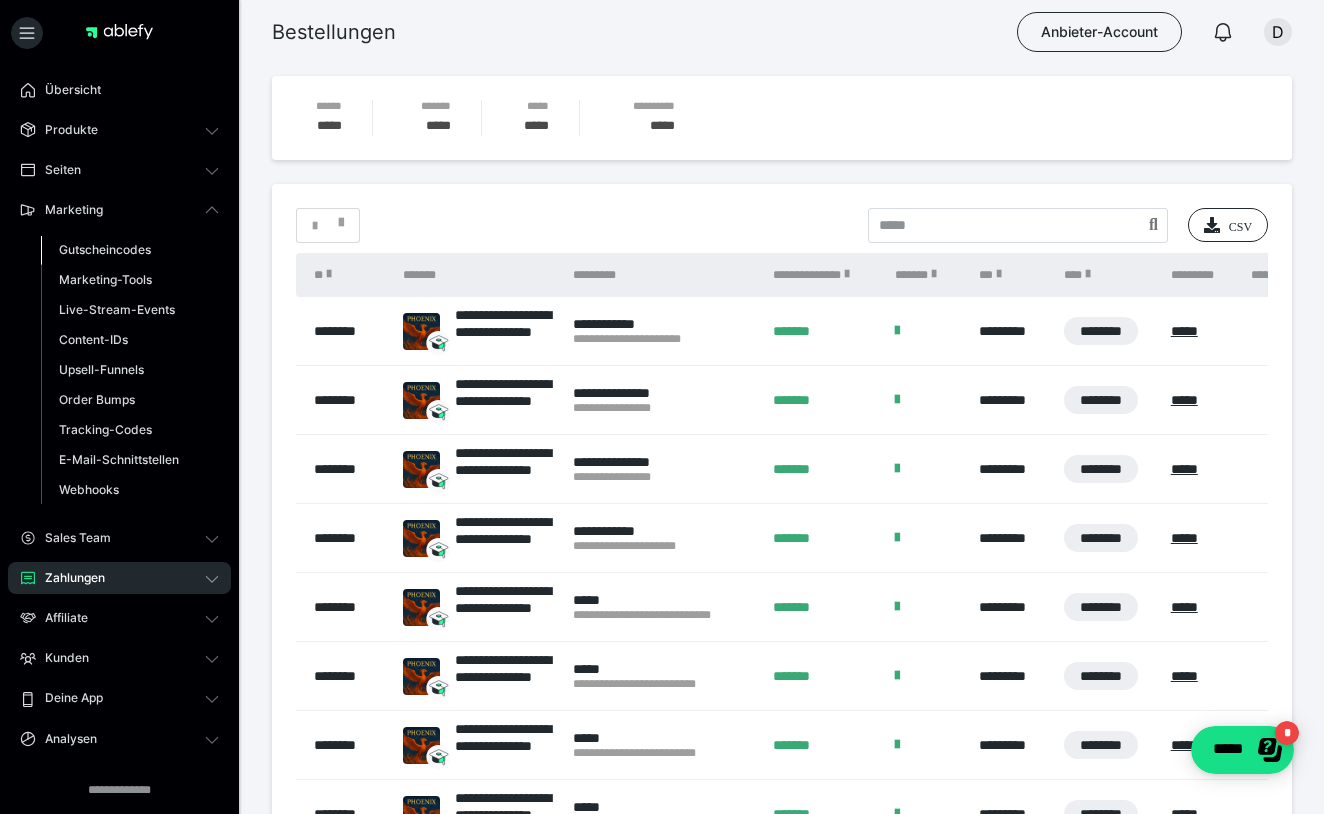 click on "Gutscheincodes" at bounding box center (105, 249) 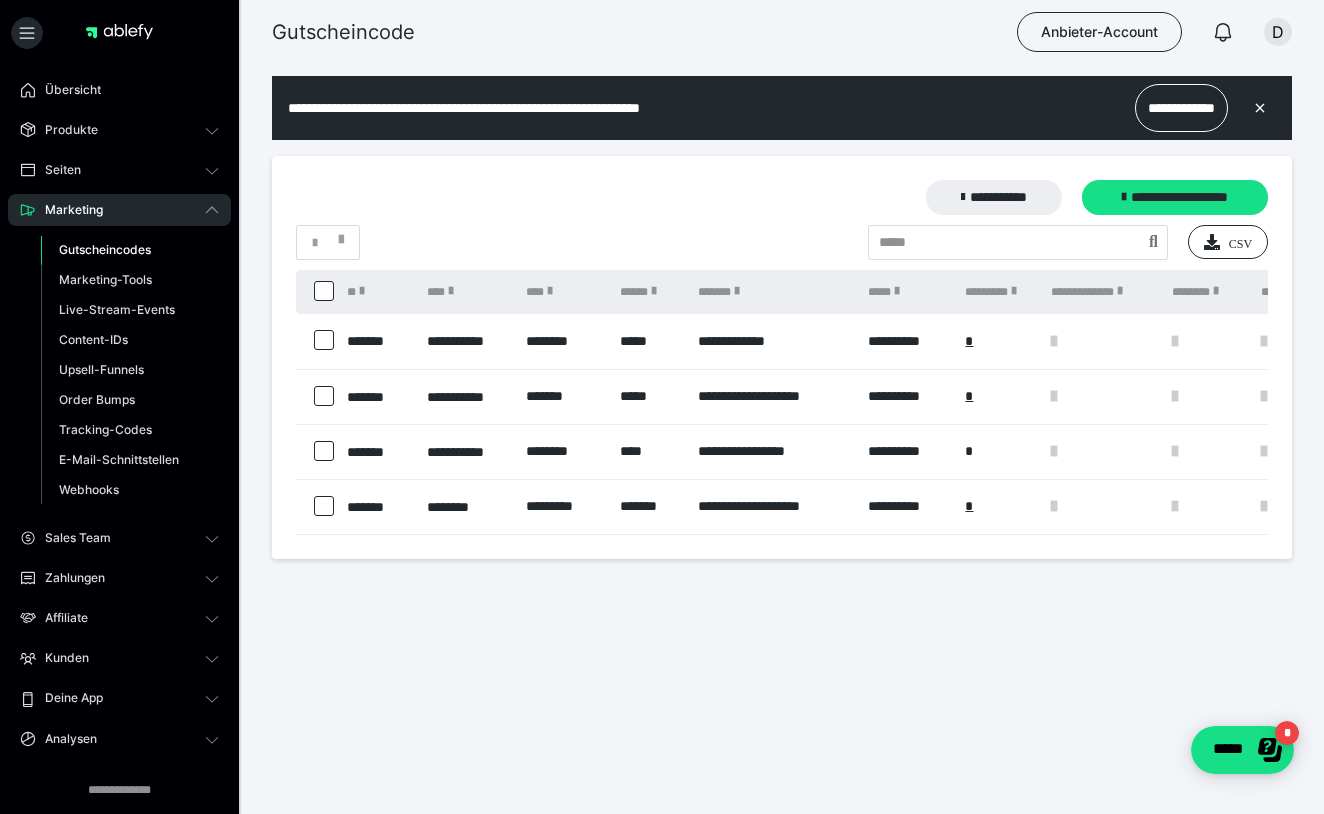 scroll, scrollTop: 0, scrollLeft: 0, axis: both 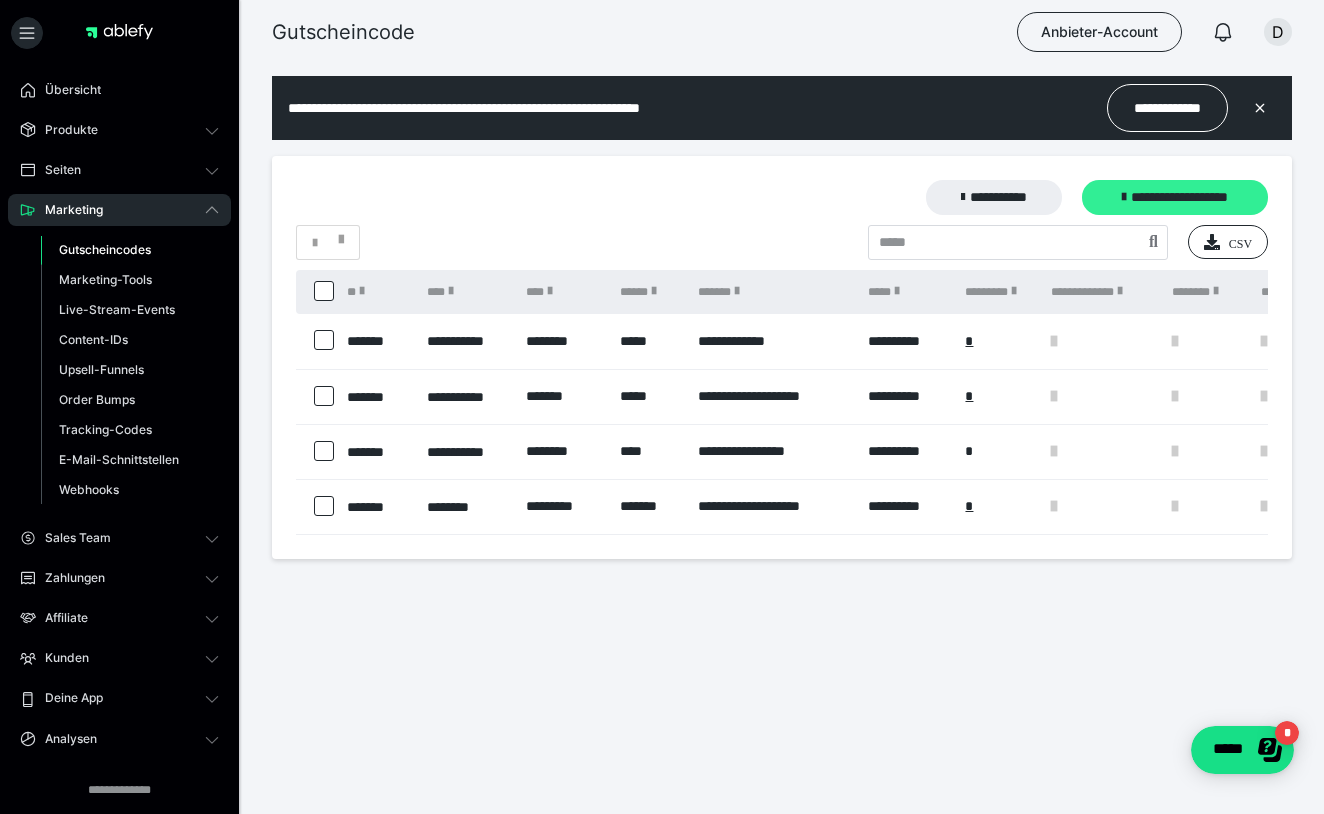 click on "**********" at bounding box center [1175, 197] 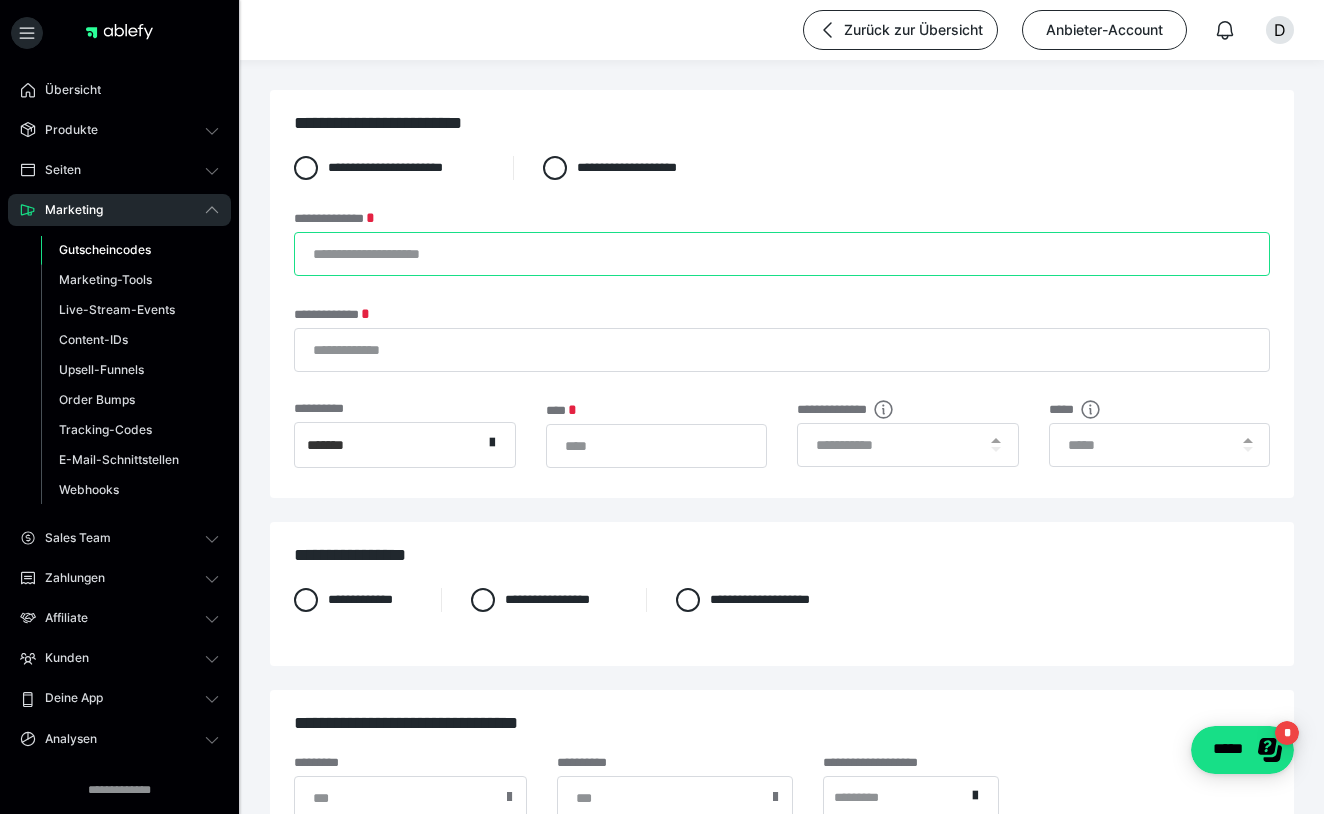 click on "**********" at bounding box center (782, 254) 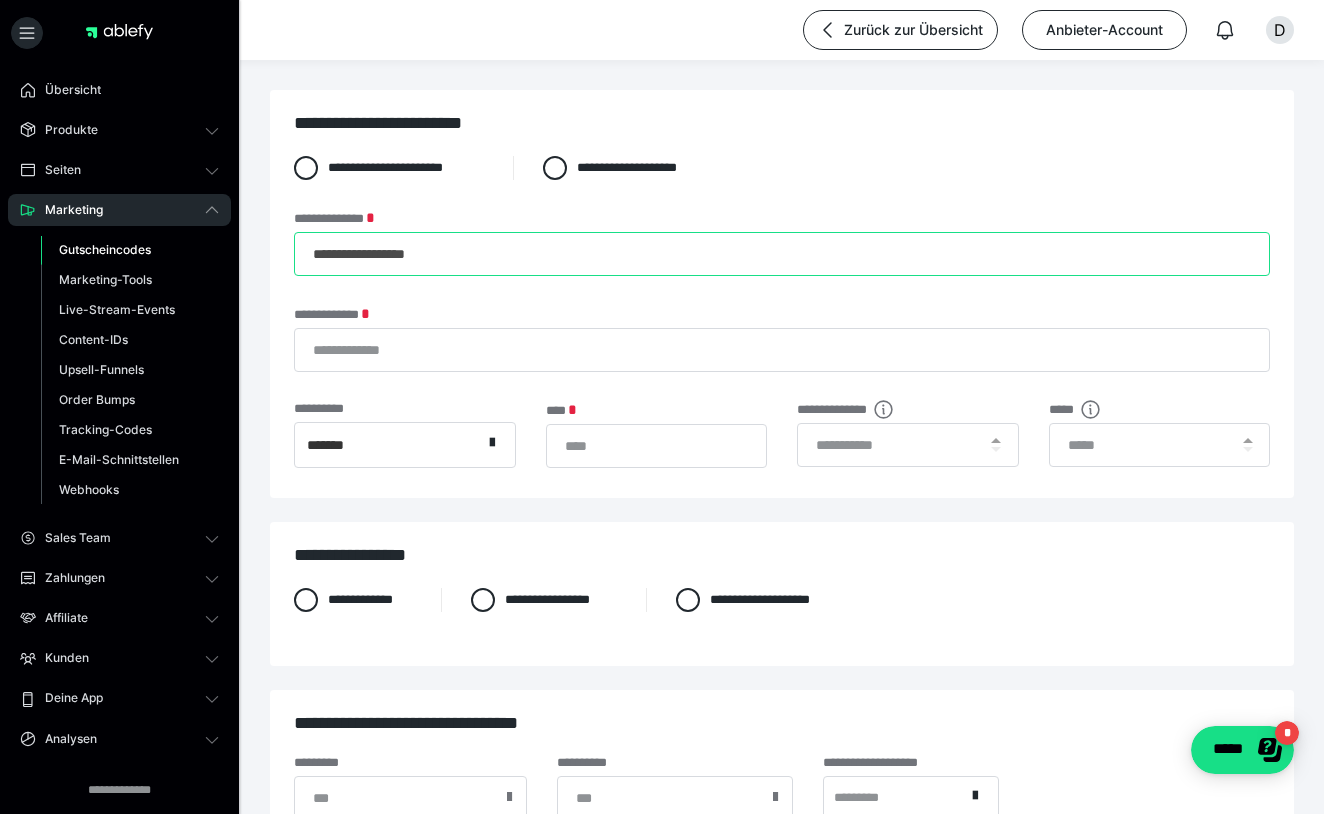 type on "**********" 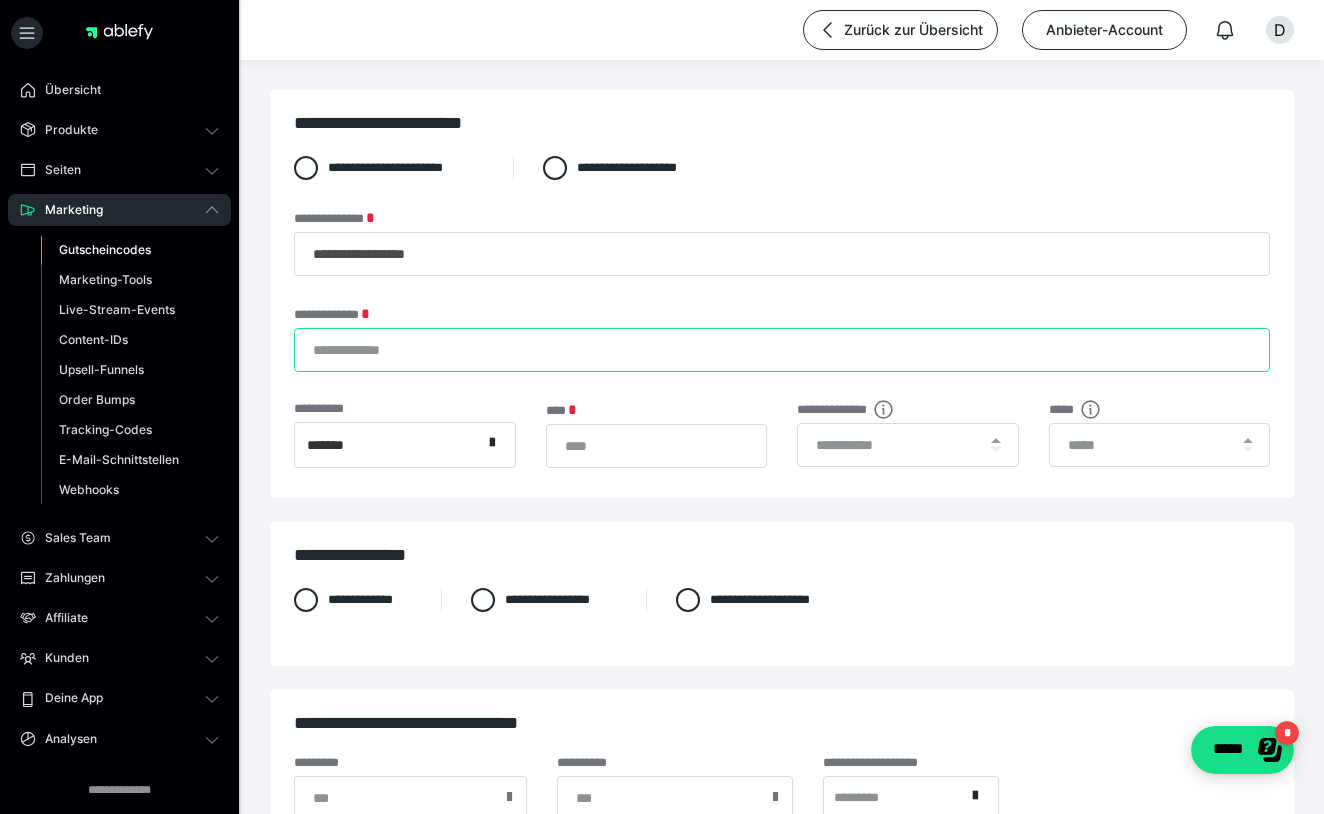 click on "**********" at bounding box center [782, 350] 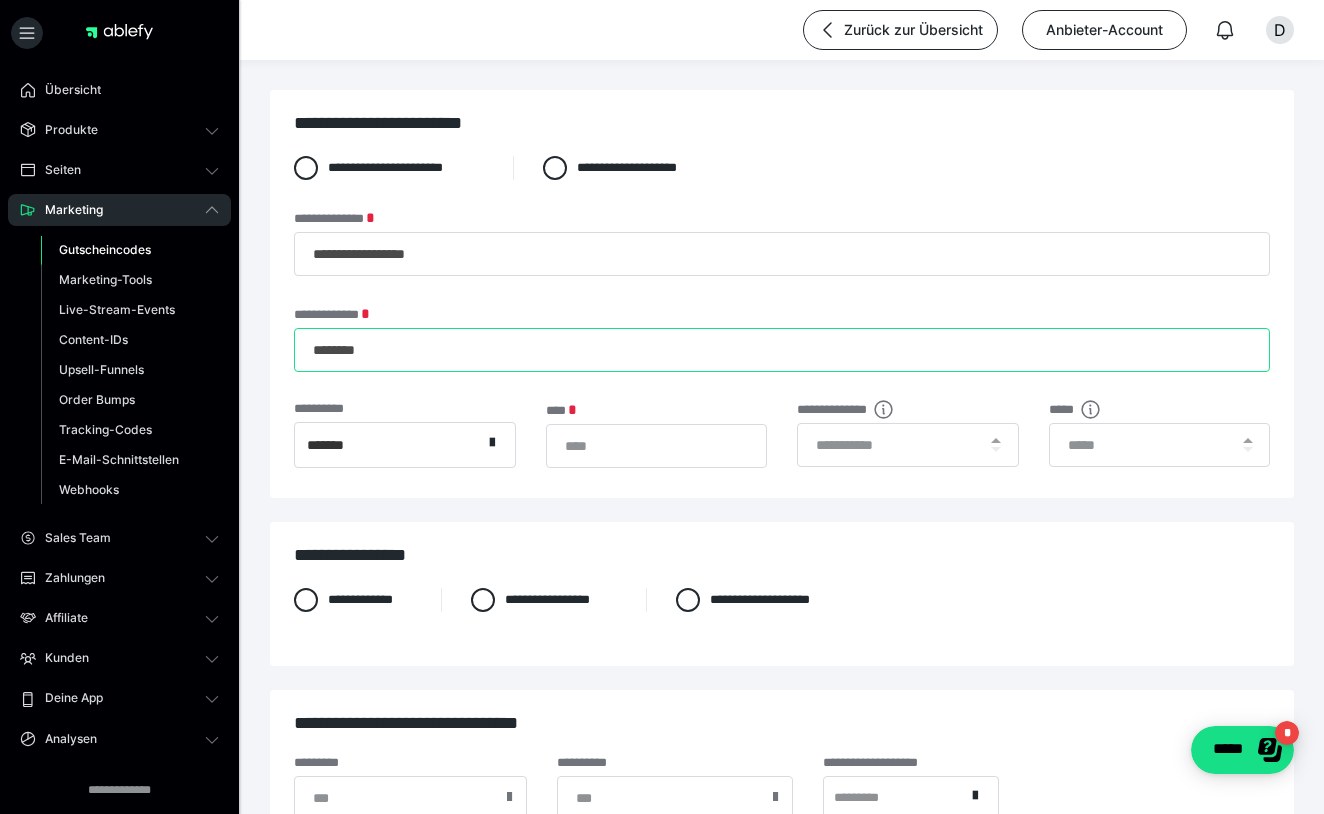 type on "********" 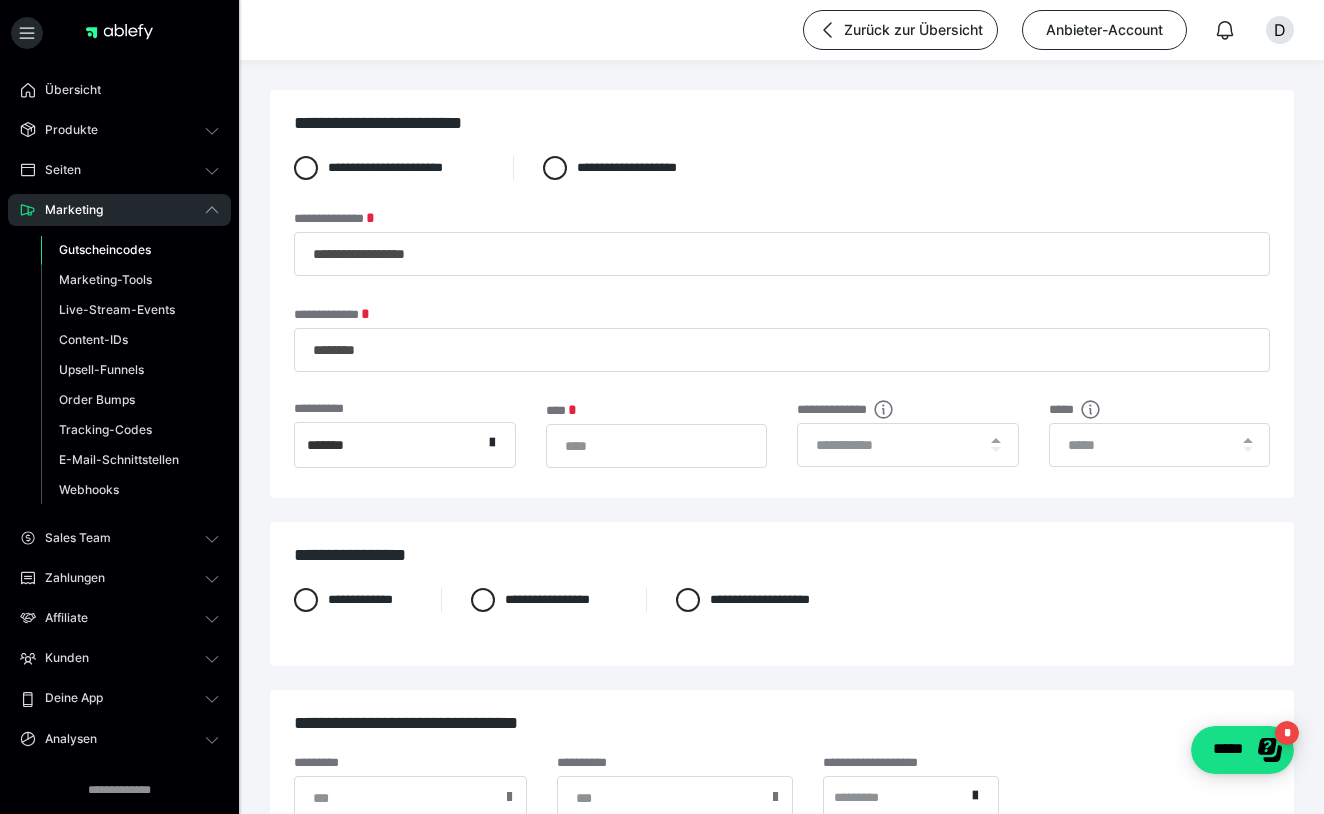 click on "*******" at bounding box center (388, 445) 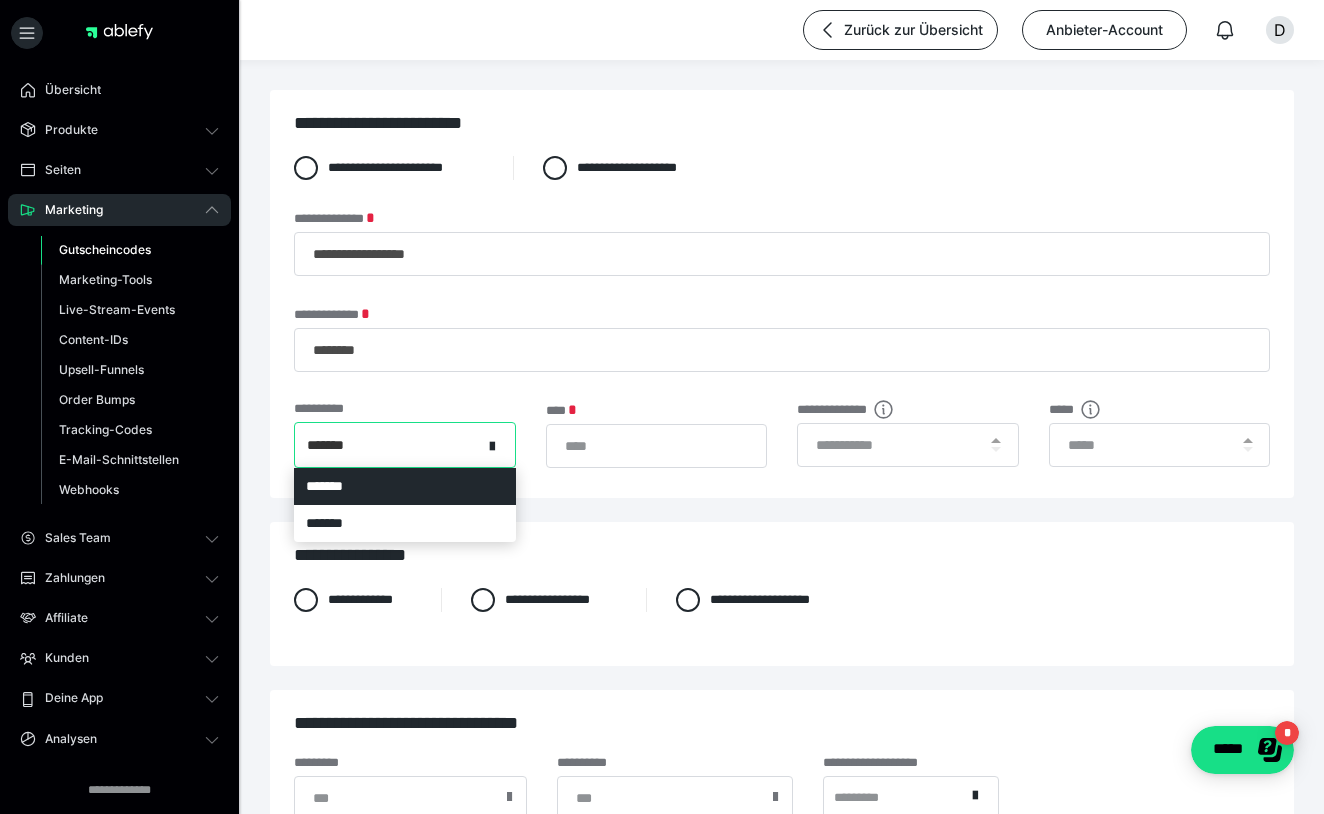 click on "*******" at bounding box center (388, 445) 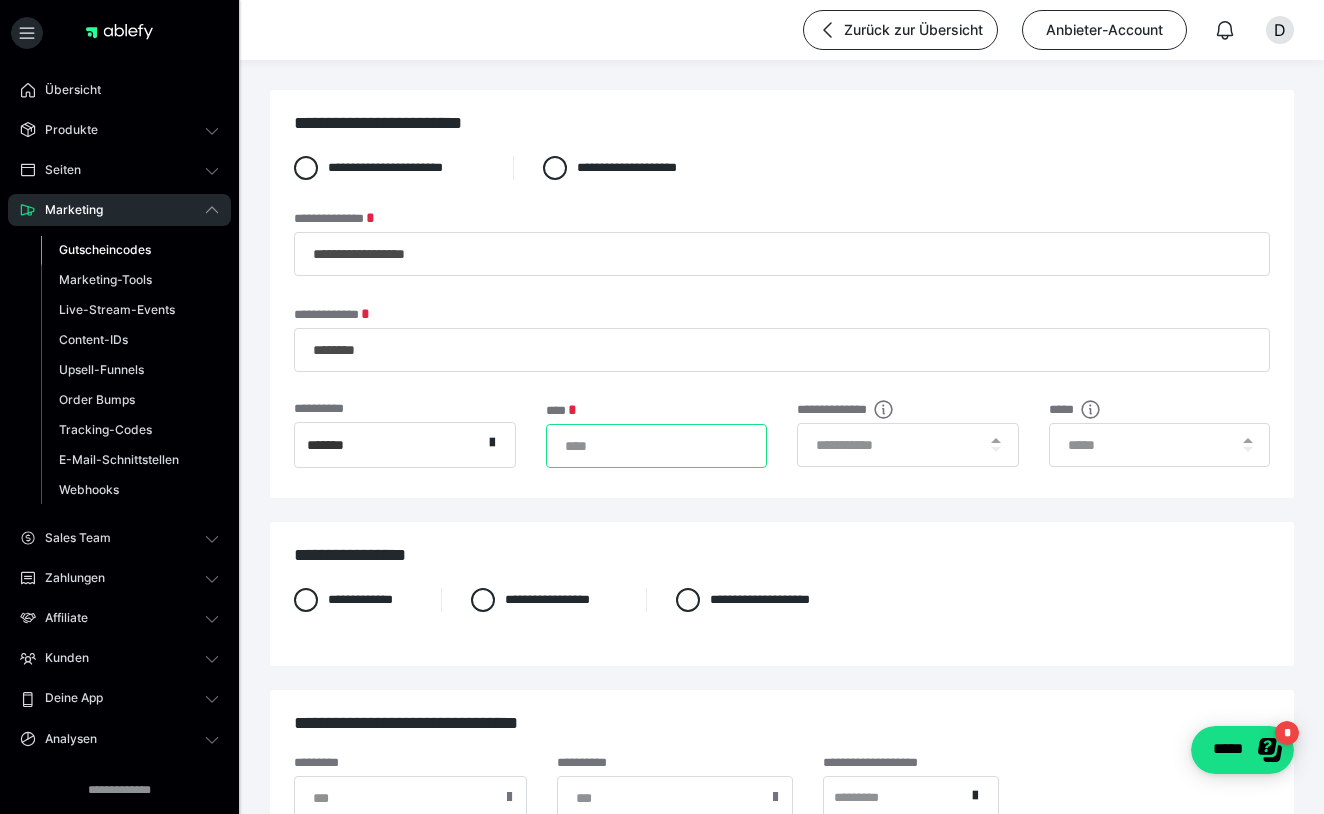 click on "*" at bounding box center [657, 446] 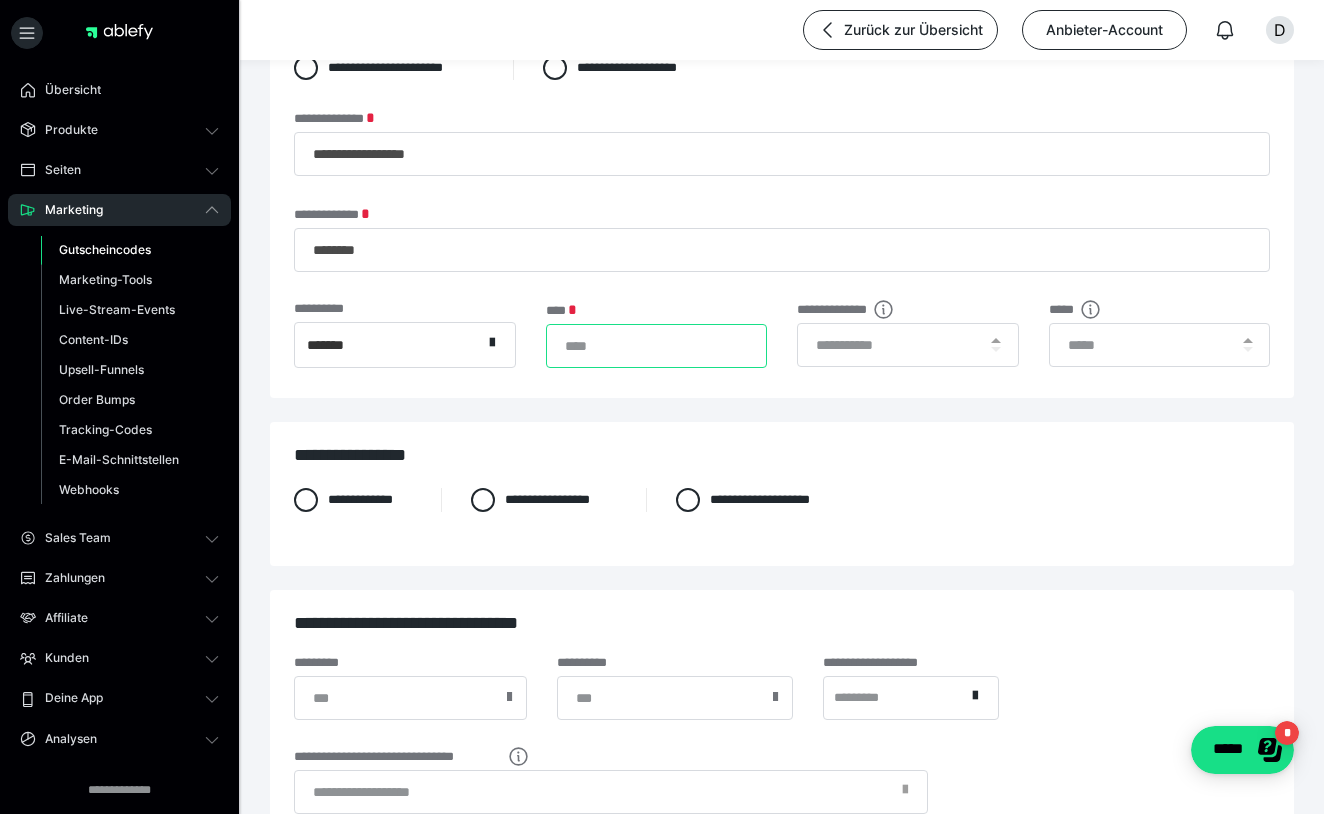 scroll, scrollTop: 101, scrollLeft: 0, axis: vertical 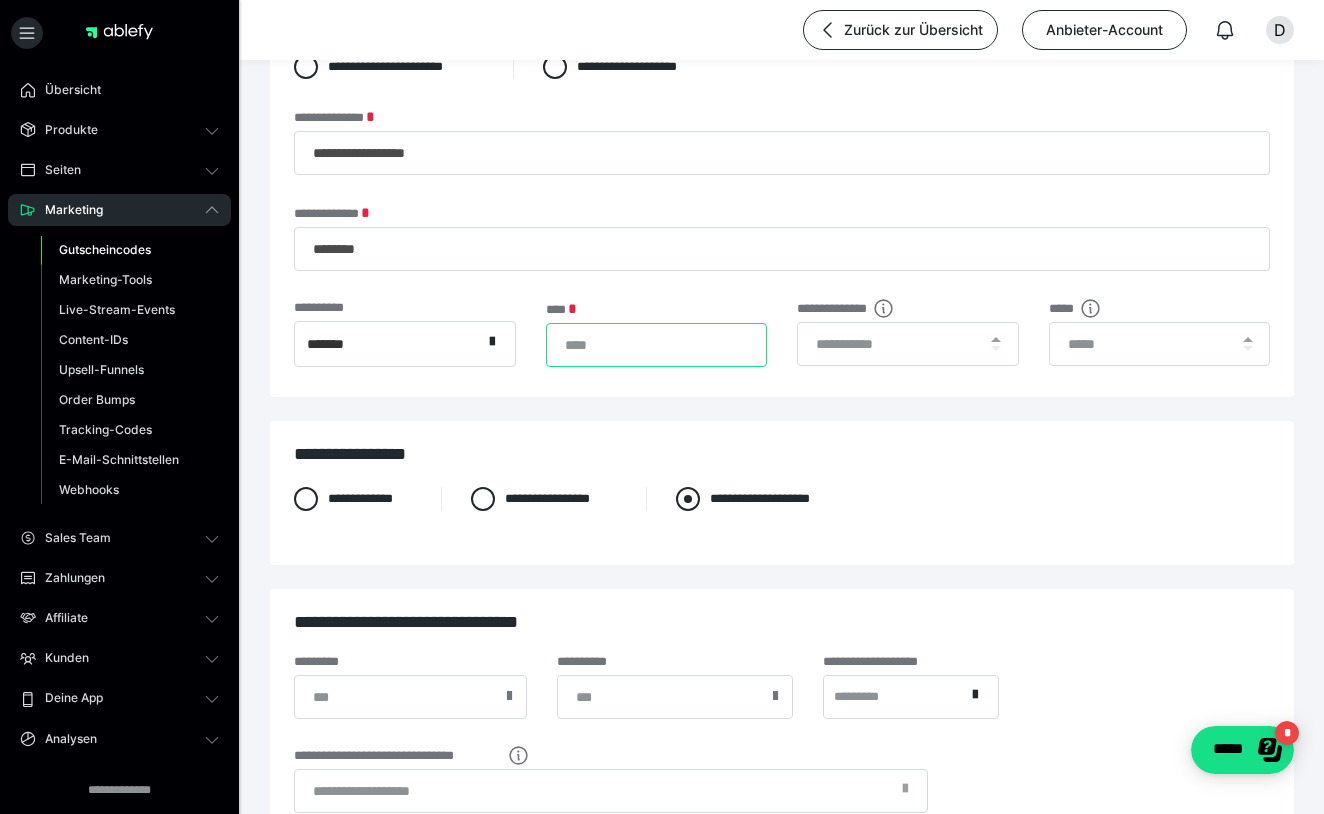 type on "**" 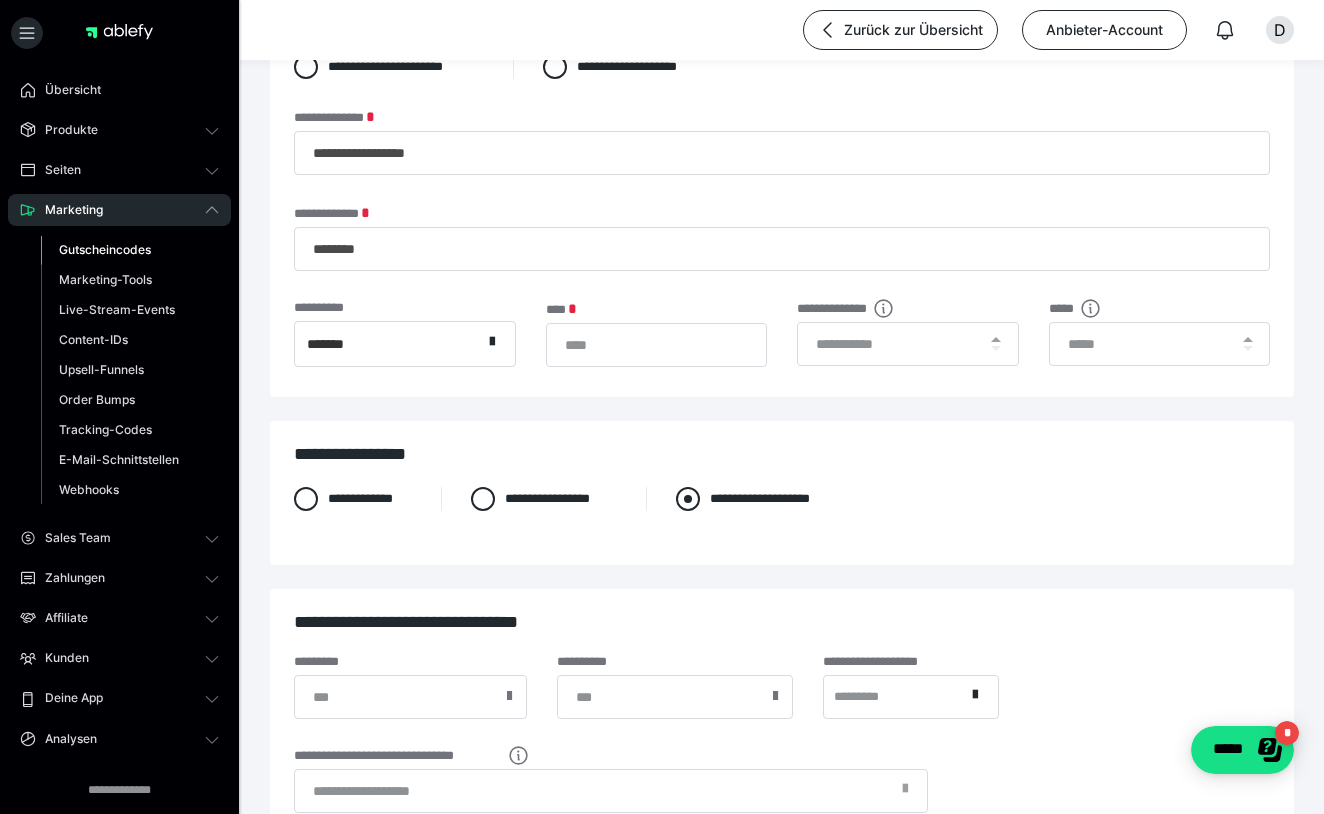 click at bounding box center [688, 499] 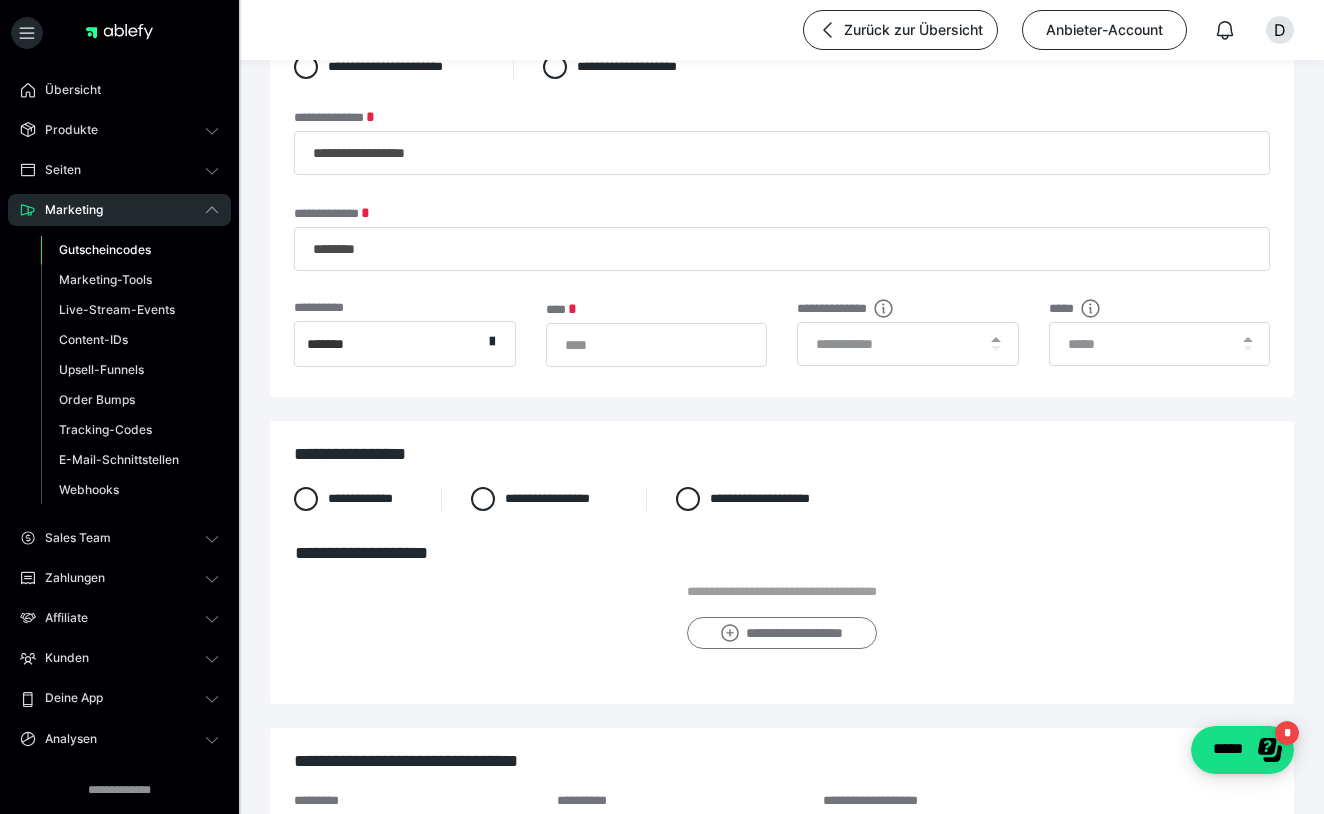 click on "**********" at bounding box center (781, 633) 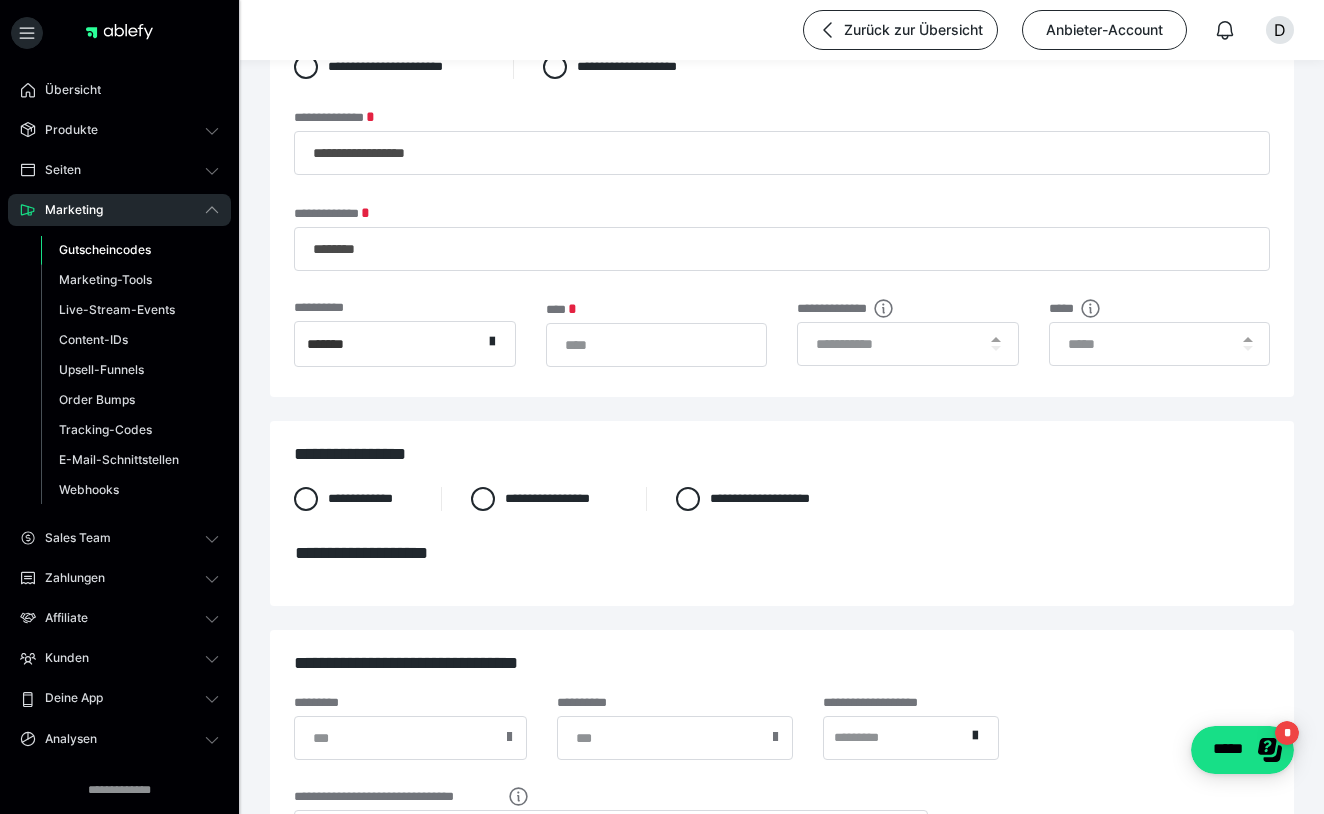 scroll, scrollTop: 0, scrollLeft: 0, axis: both 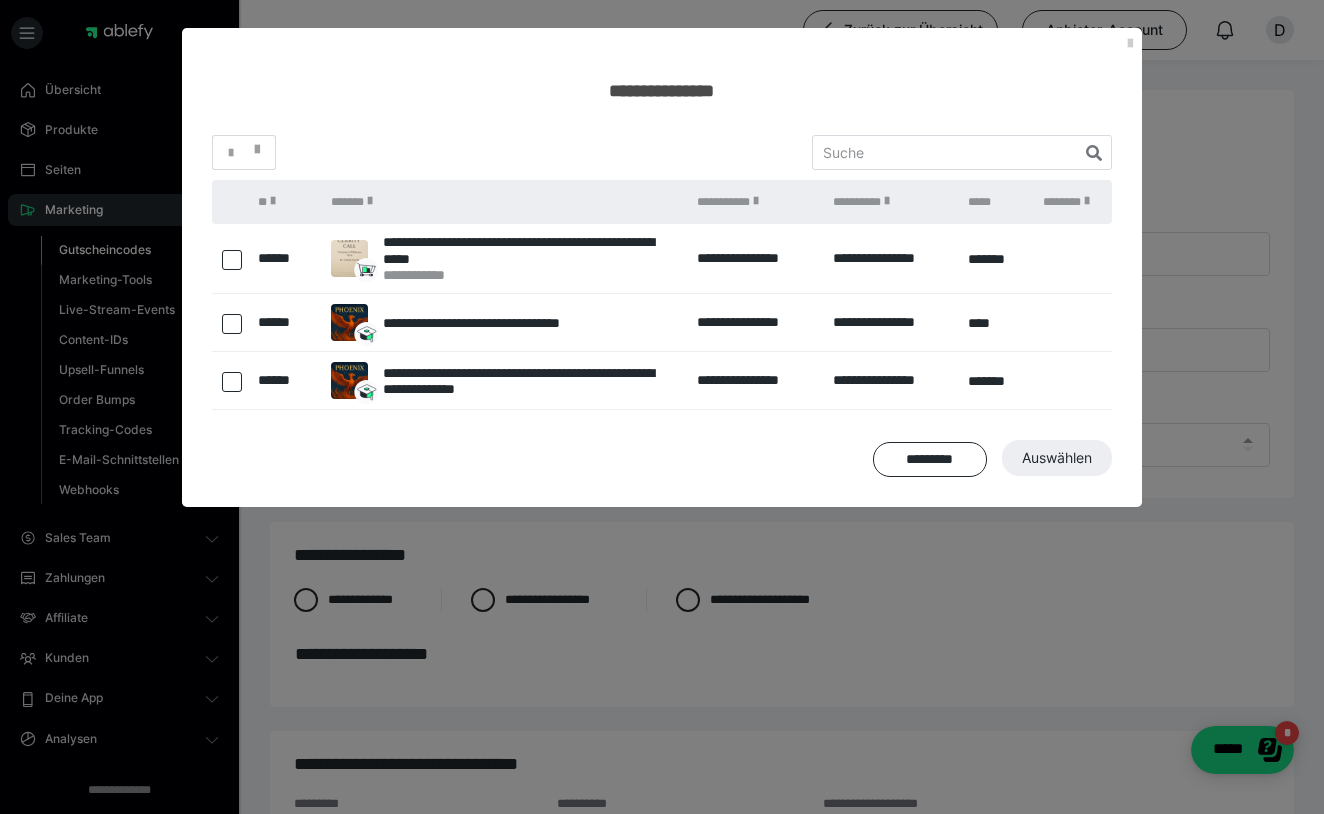 click at bounding box center [232, 382] 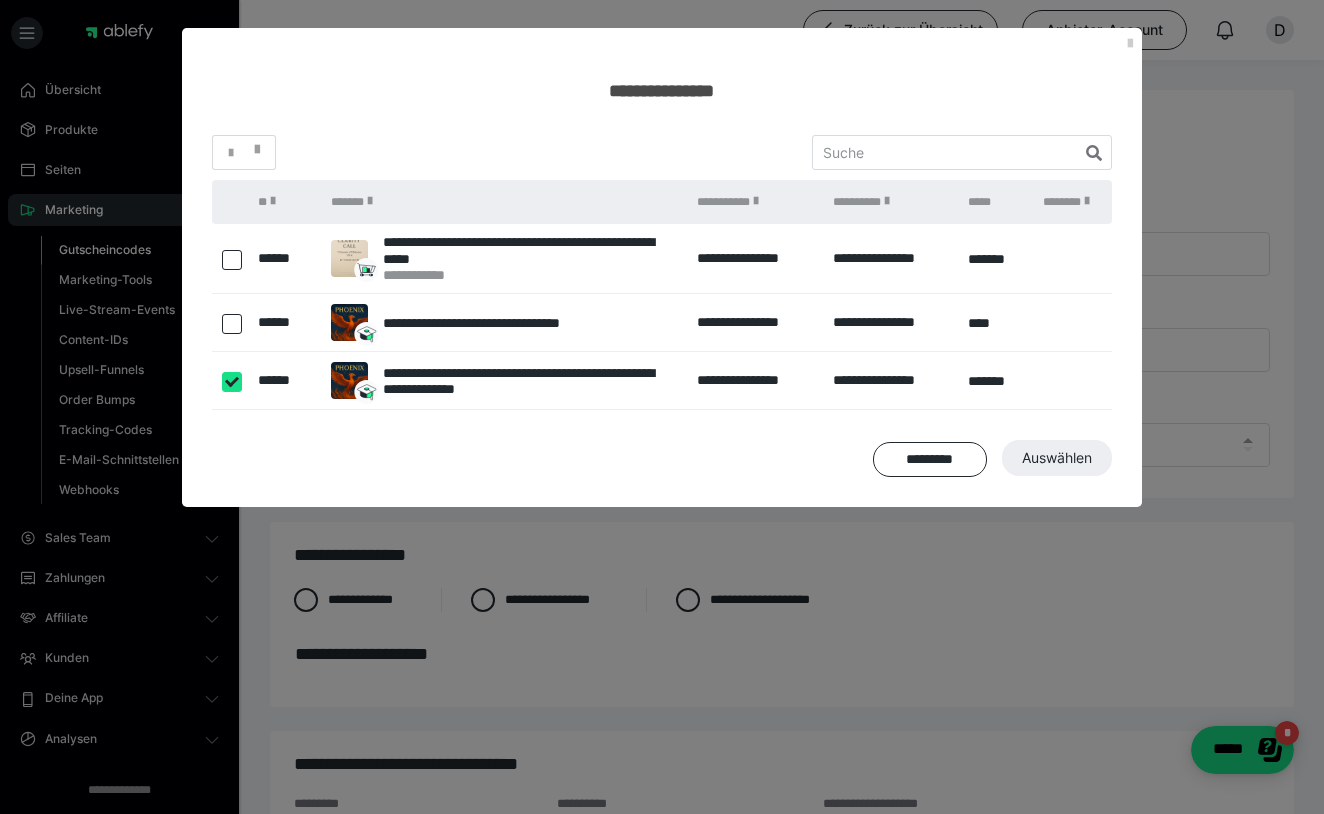 checkbox on "****" 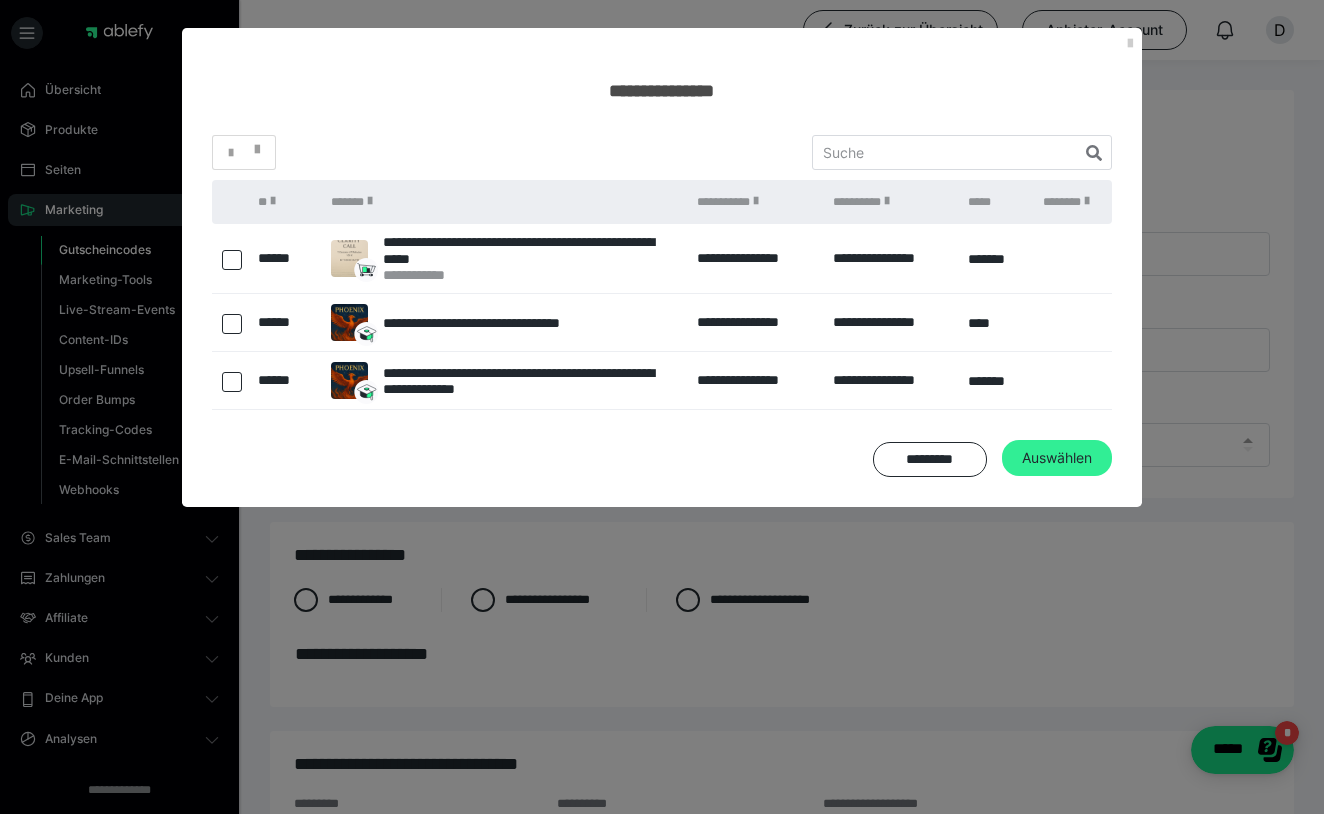 click on "Auswählen" at bounding box center (1057, 458) 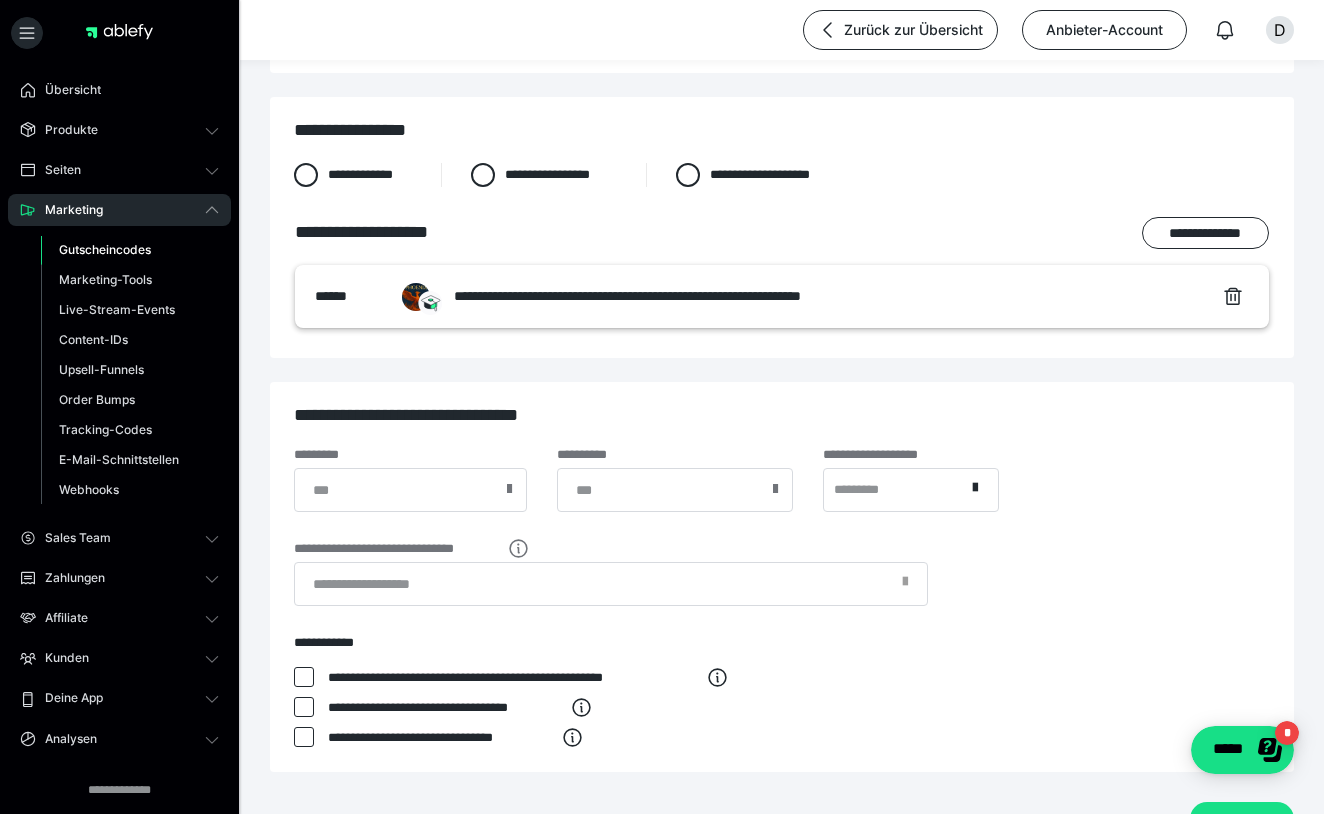 scroll, scrollTop: 430, scrollLeft: 0, axis: vertical 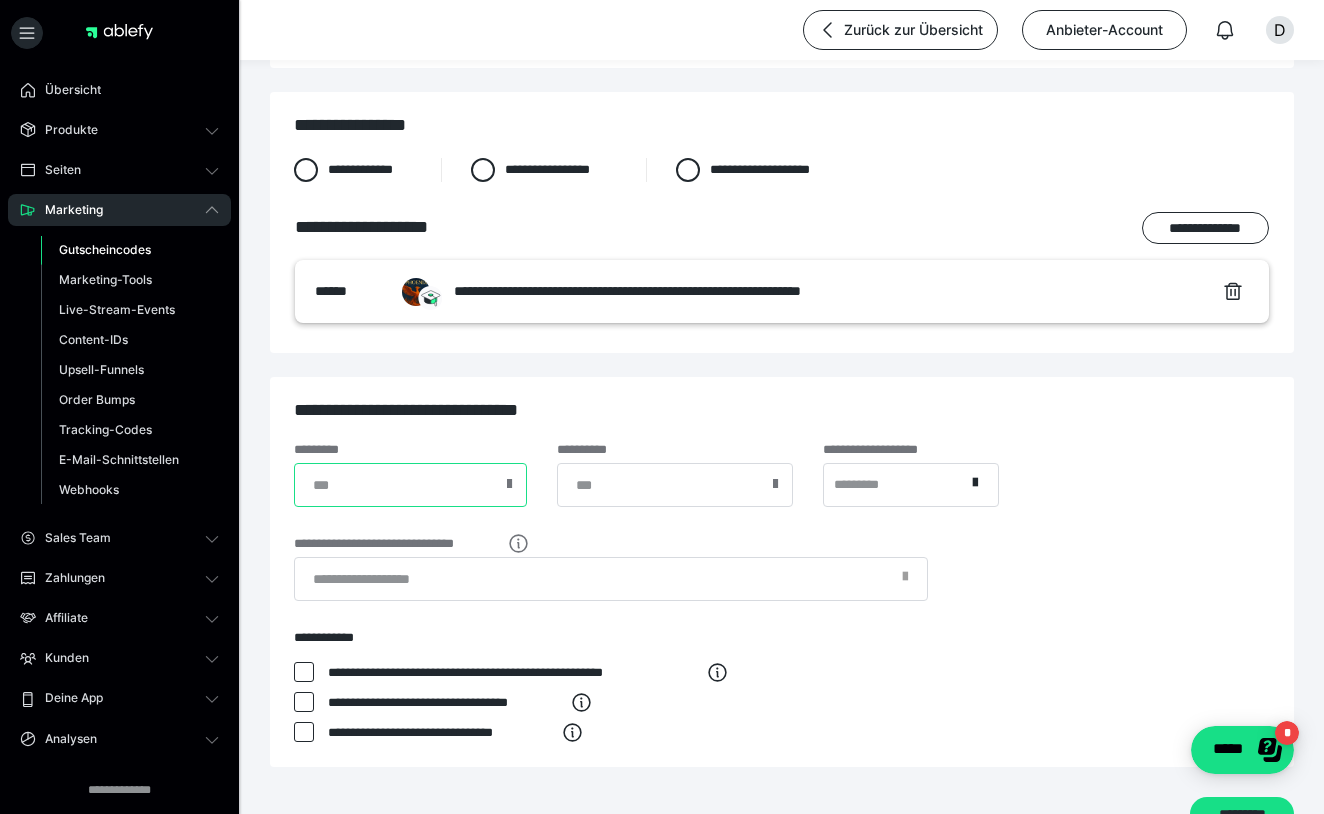 click at bounding box center (410, 485) 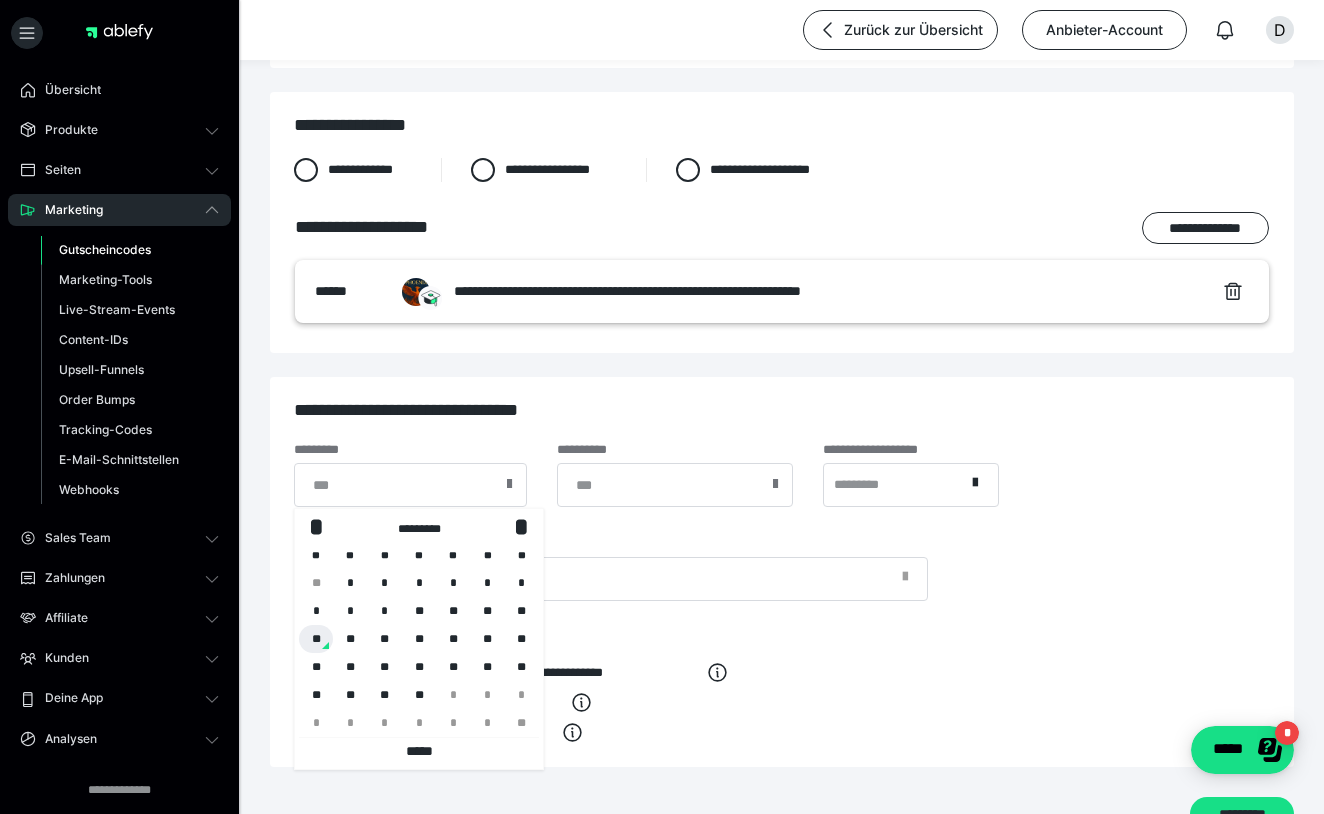 click on "**" at bounding box center (316, 639) 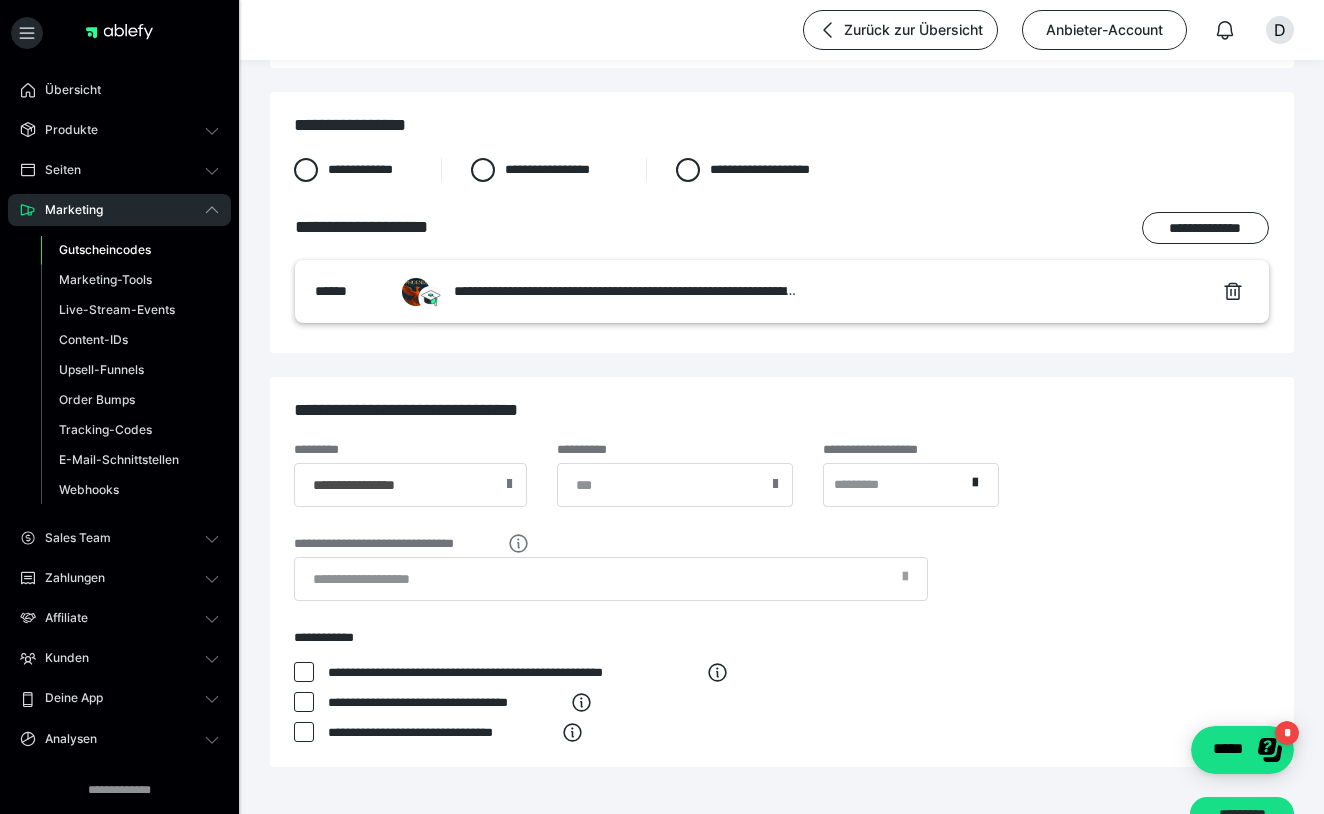 type on "**********" 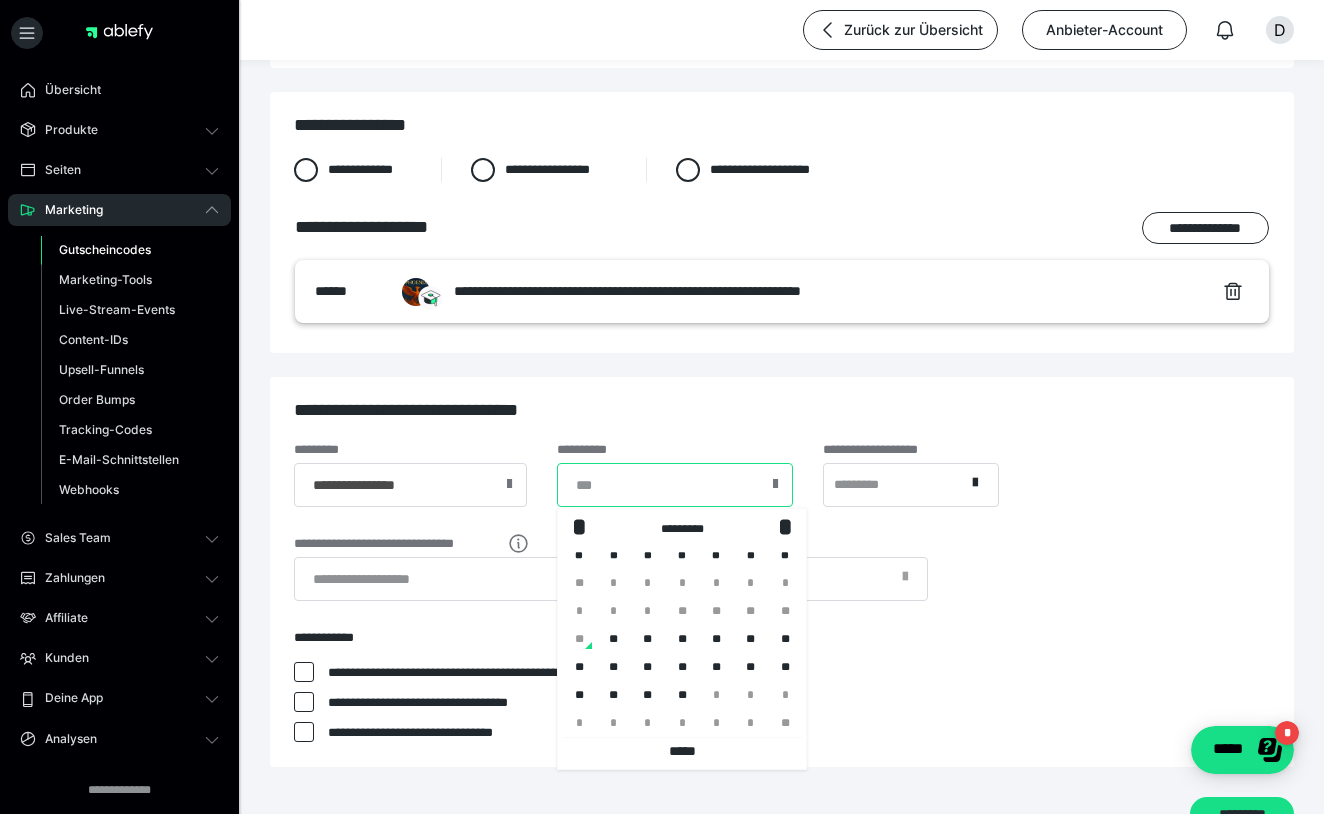 click at bounding box center (675, 485) 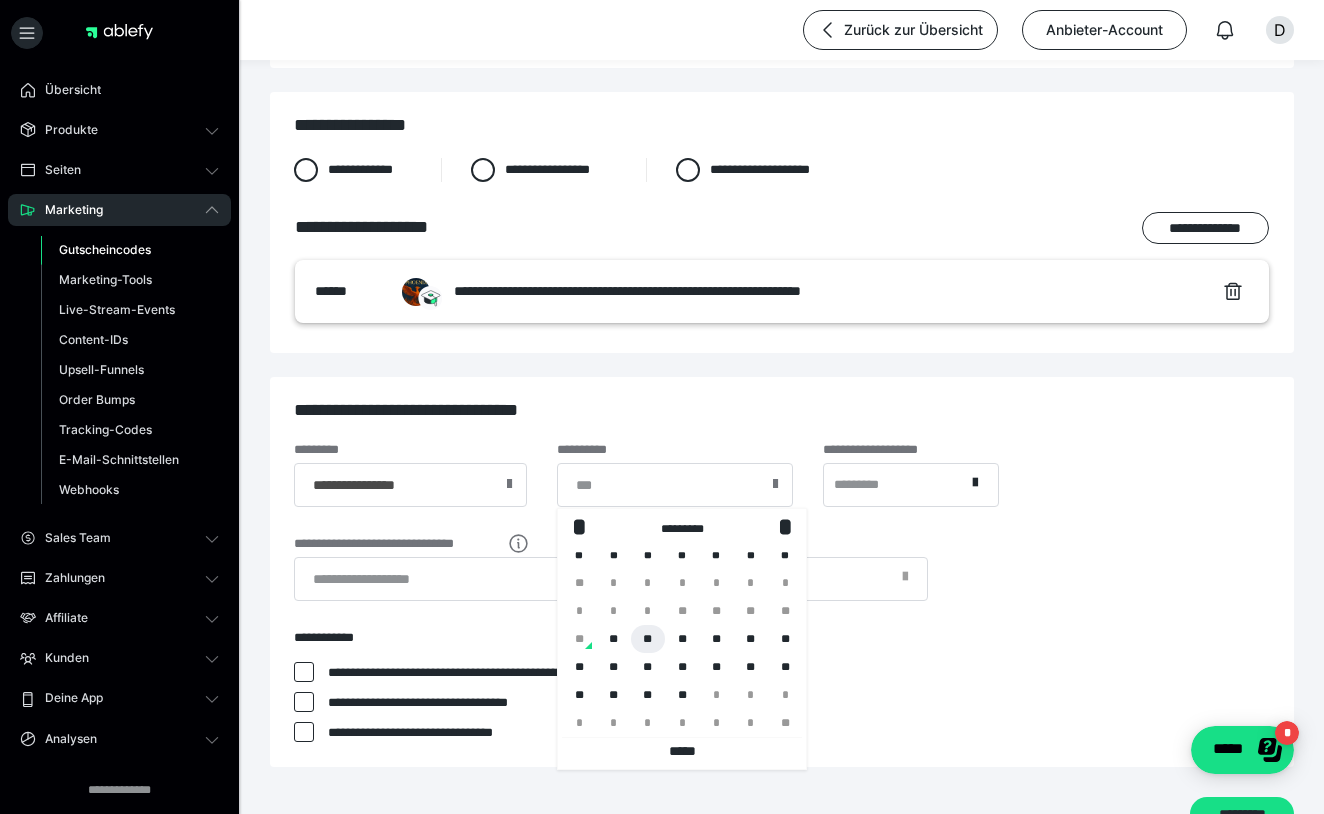 click on "**" at bounding box center [648, 639] 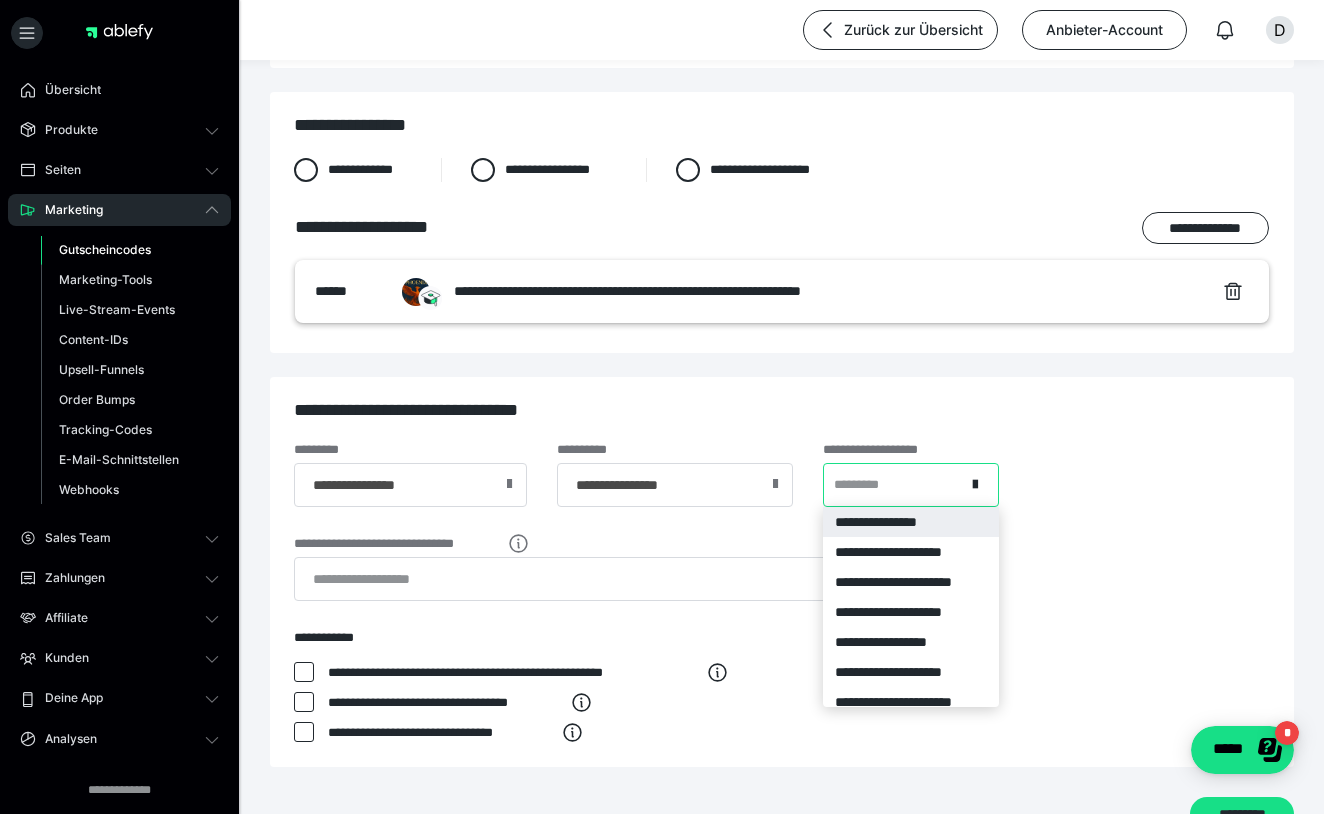 click on "*********" at bounding box center [894, 484] 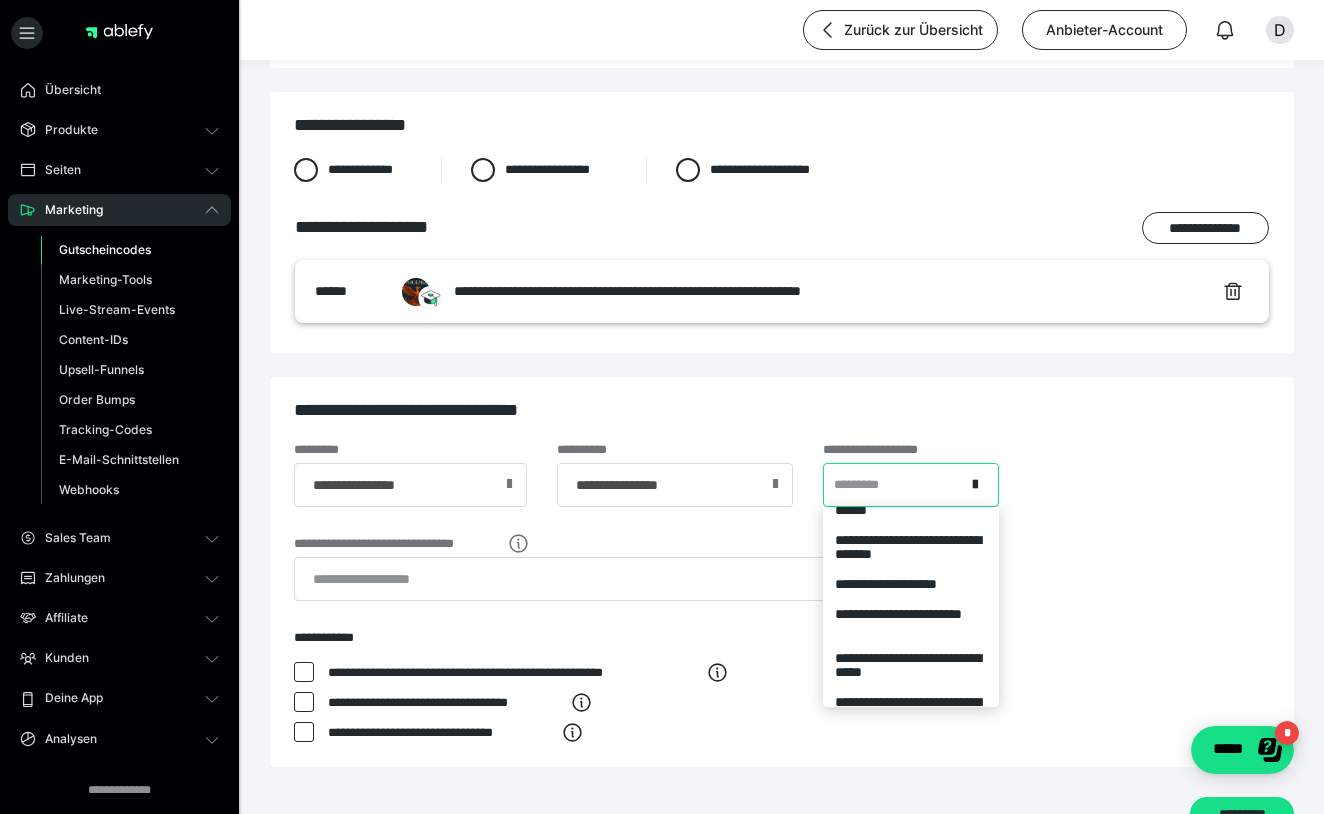 scroll, scrollTop: 414, scrollLeft: 0, axis: vertical 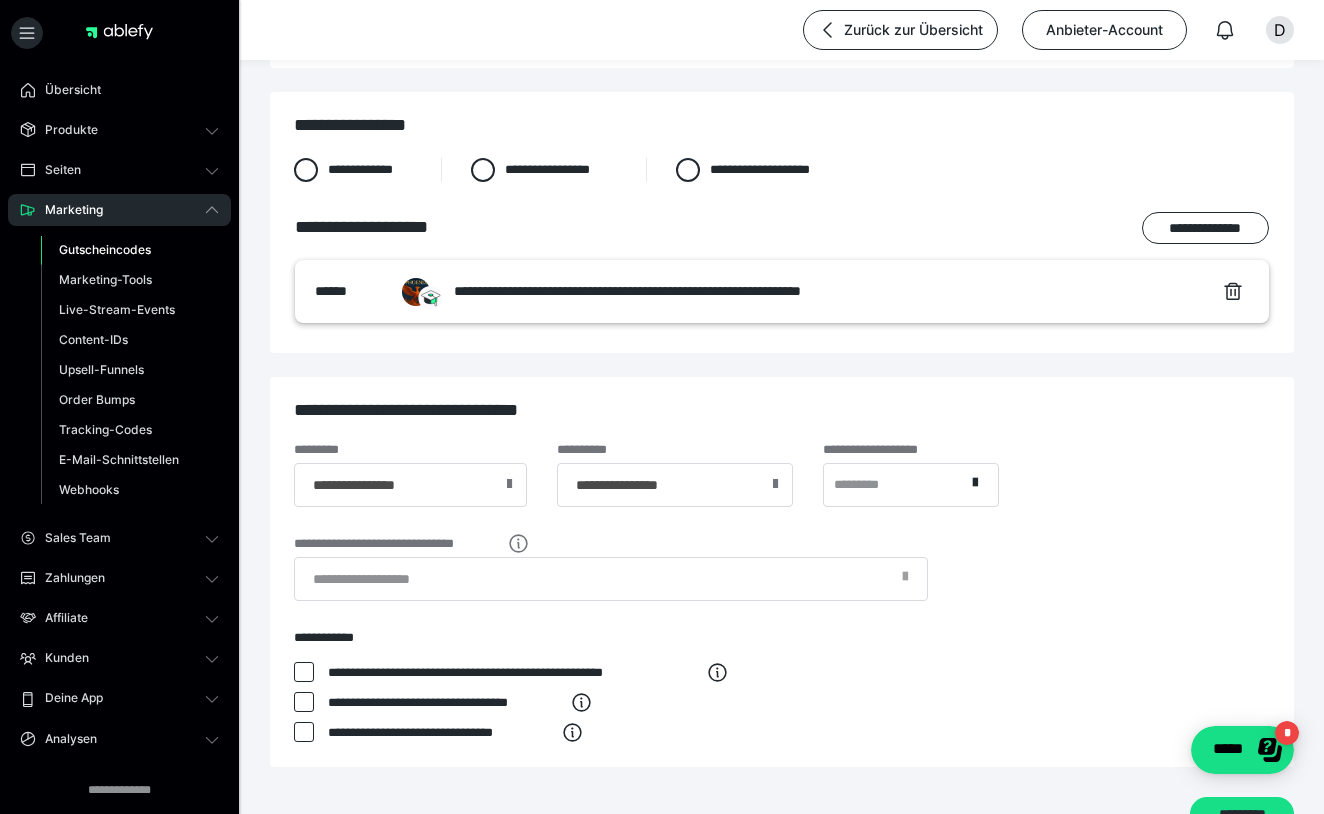 click on "**********" at bounding box center [782, 490] 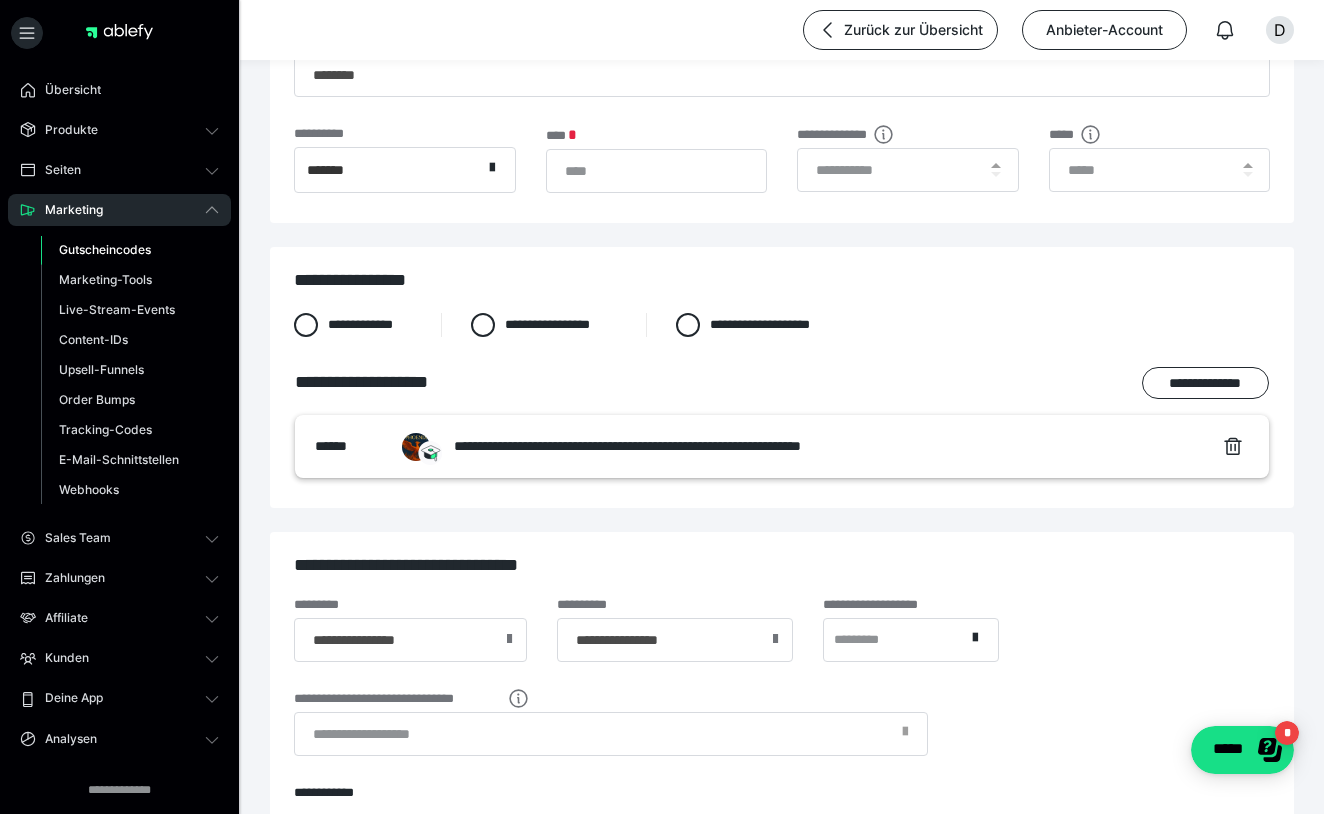scroll, scrollTop: 273, scrollLeft: 0, axis: vertical 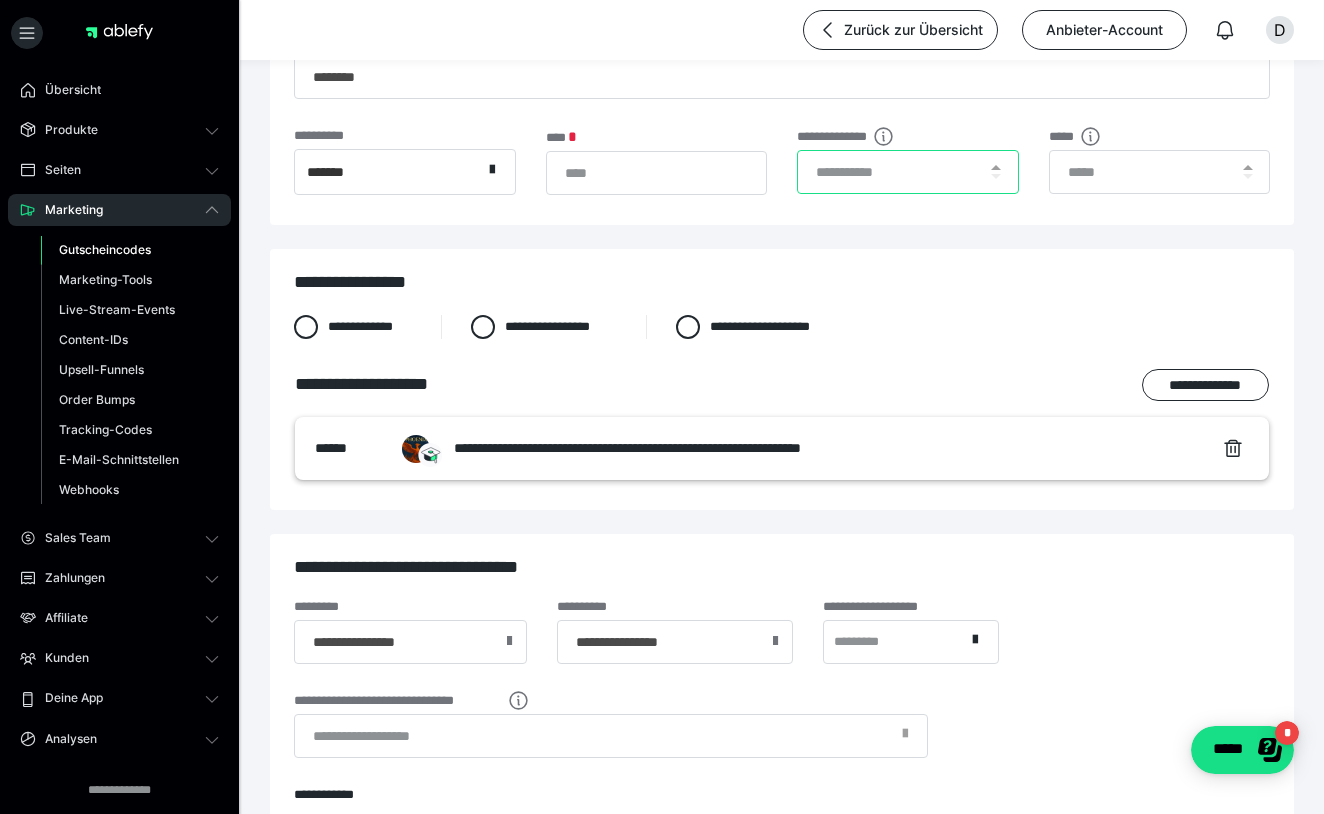 click at bounding box center (908, 172) 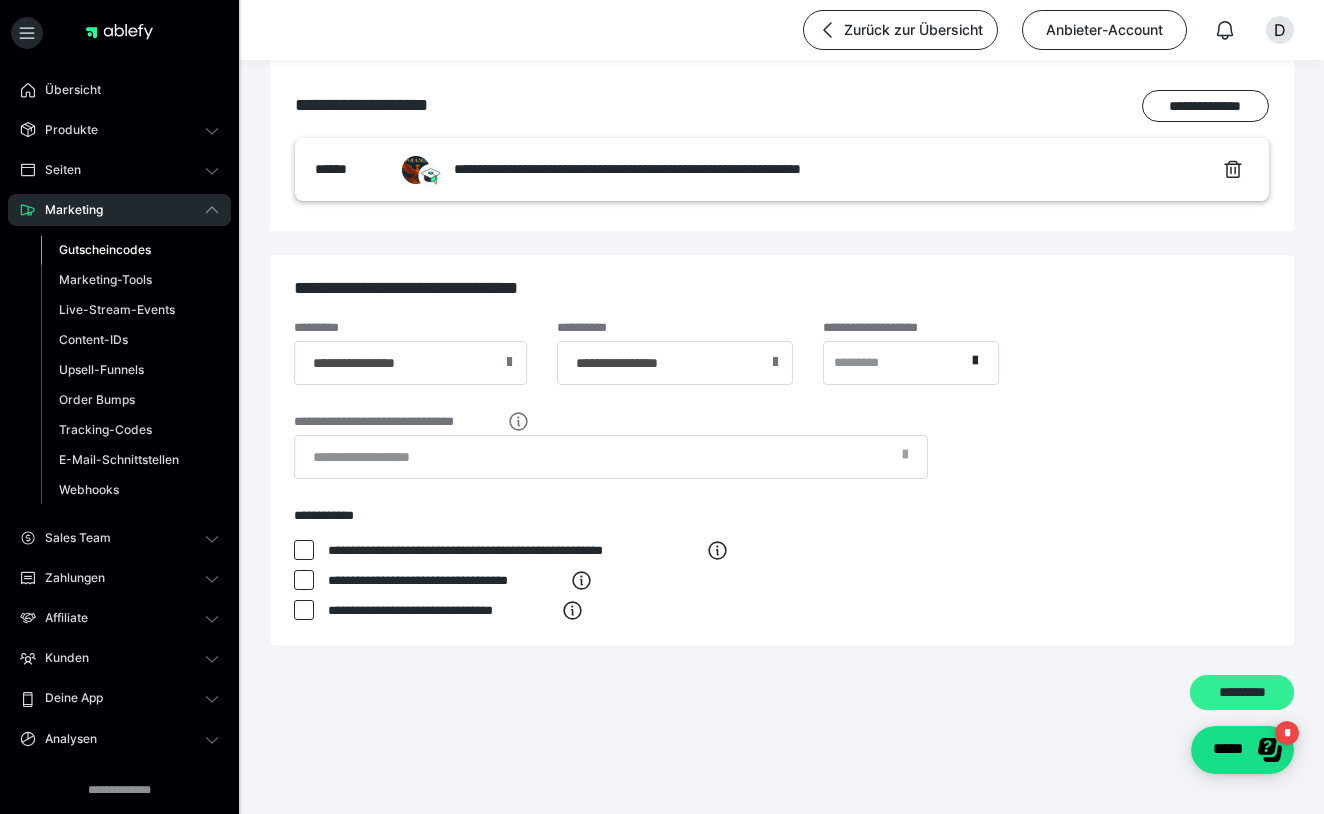 scroll, scrollTop: 552, scrollLeft: 0, axis: vertical 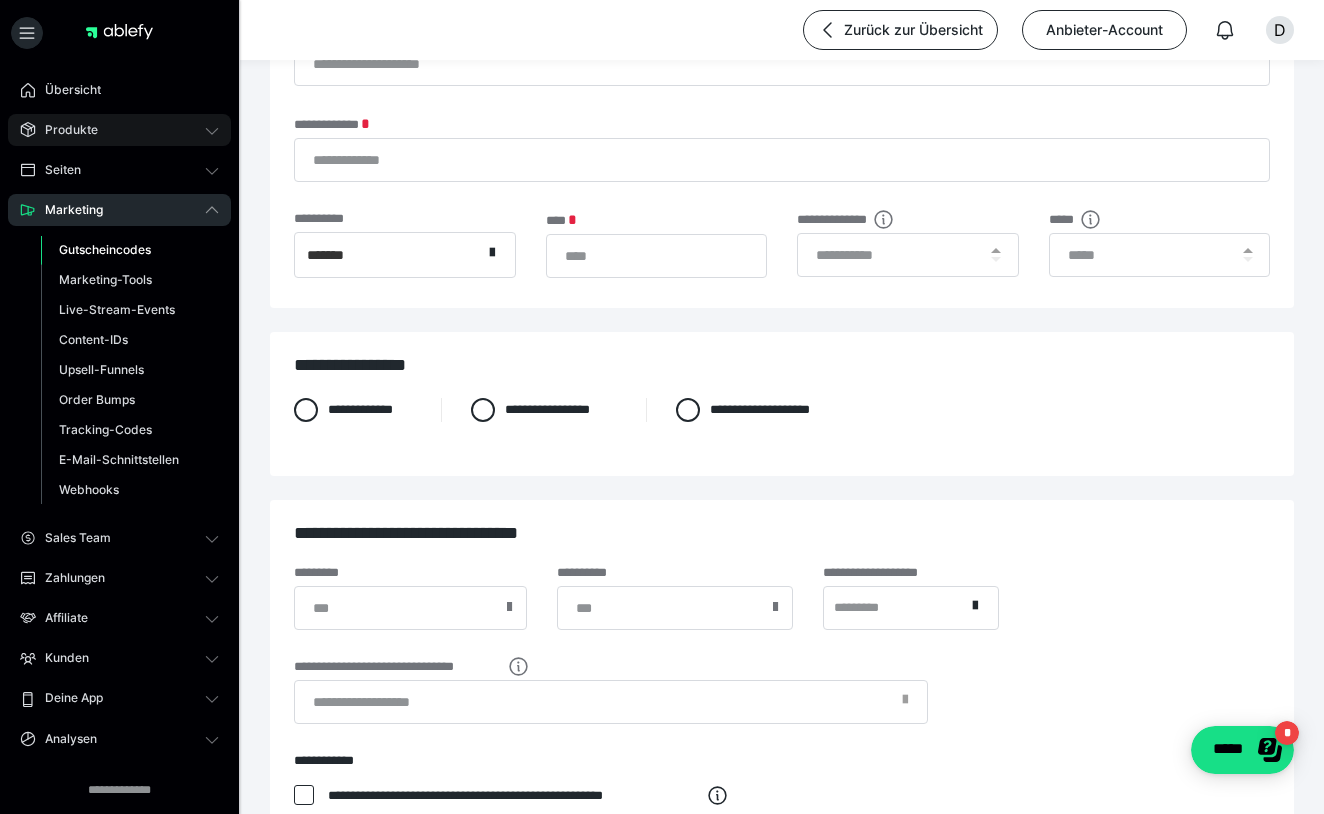click on "Produkte" at bounding box center (119, 130) 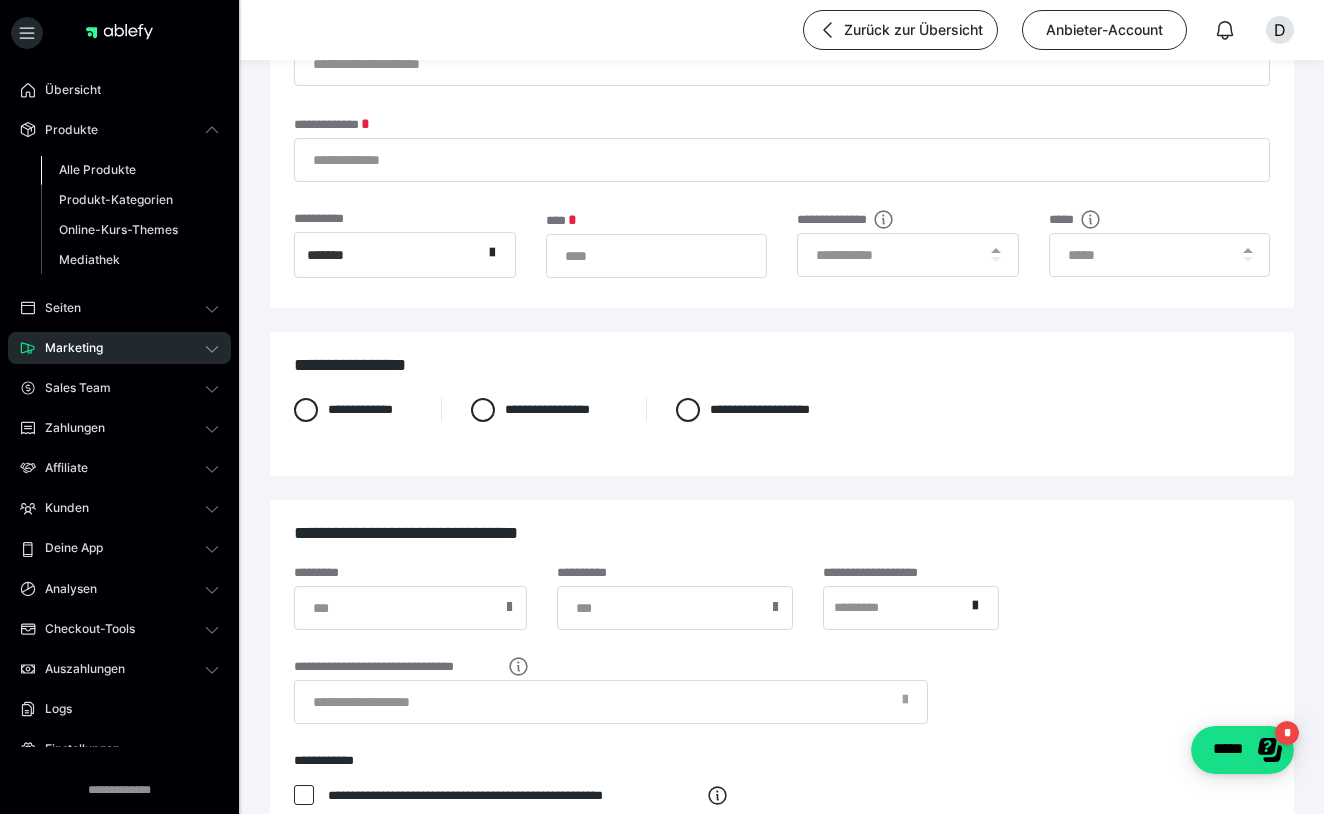 click on "Alle Produkte" at bounding box center (97, 169) 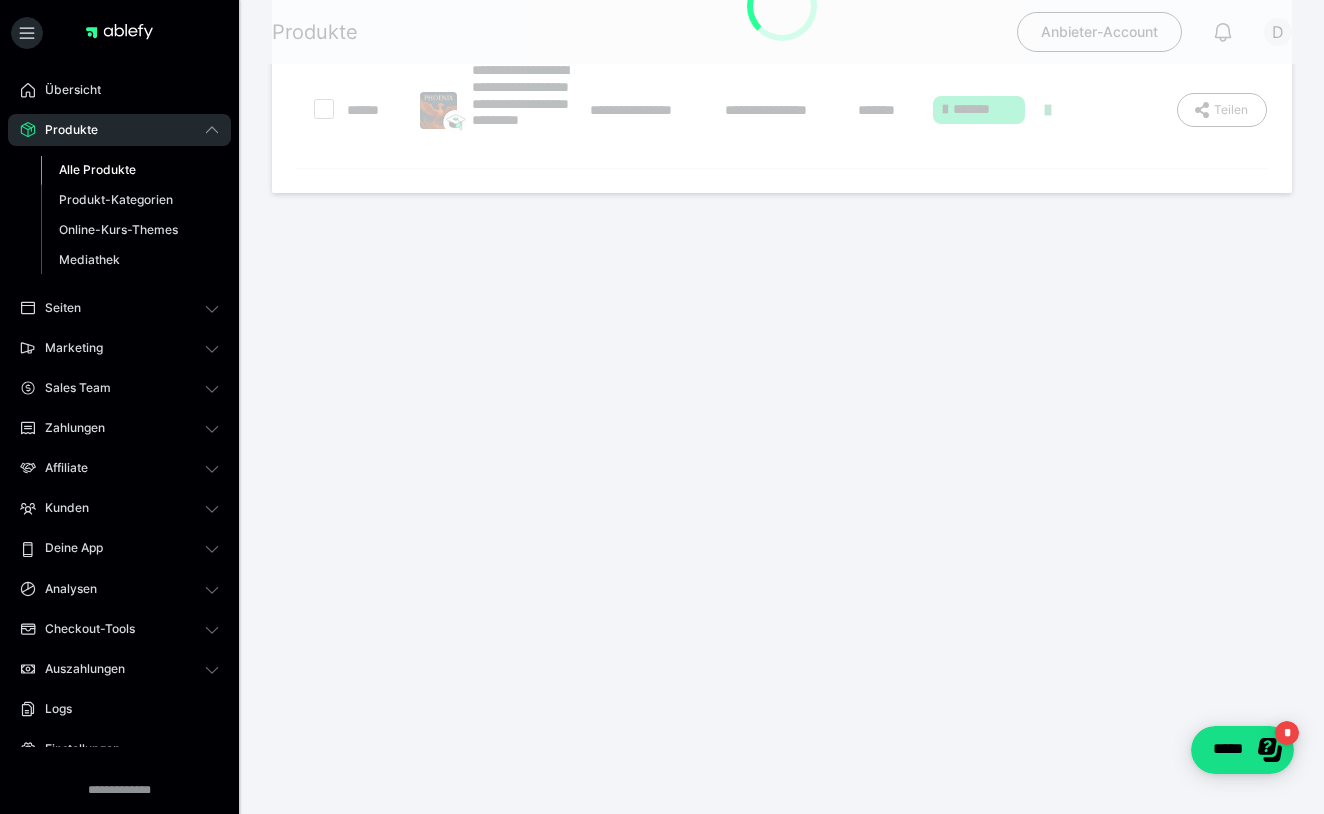 scroll, scrollTop: 0, scrollLeft: 0, axis: both 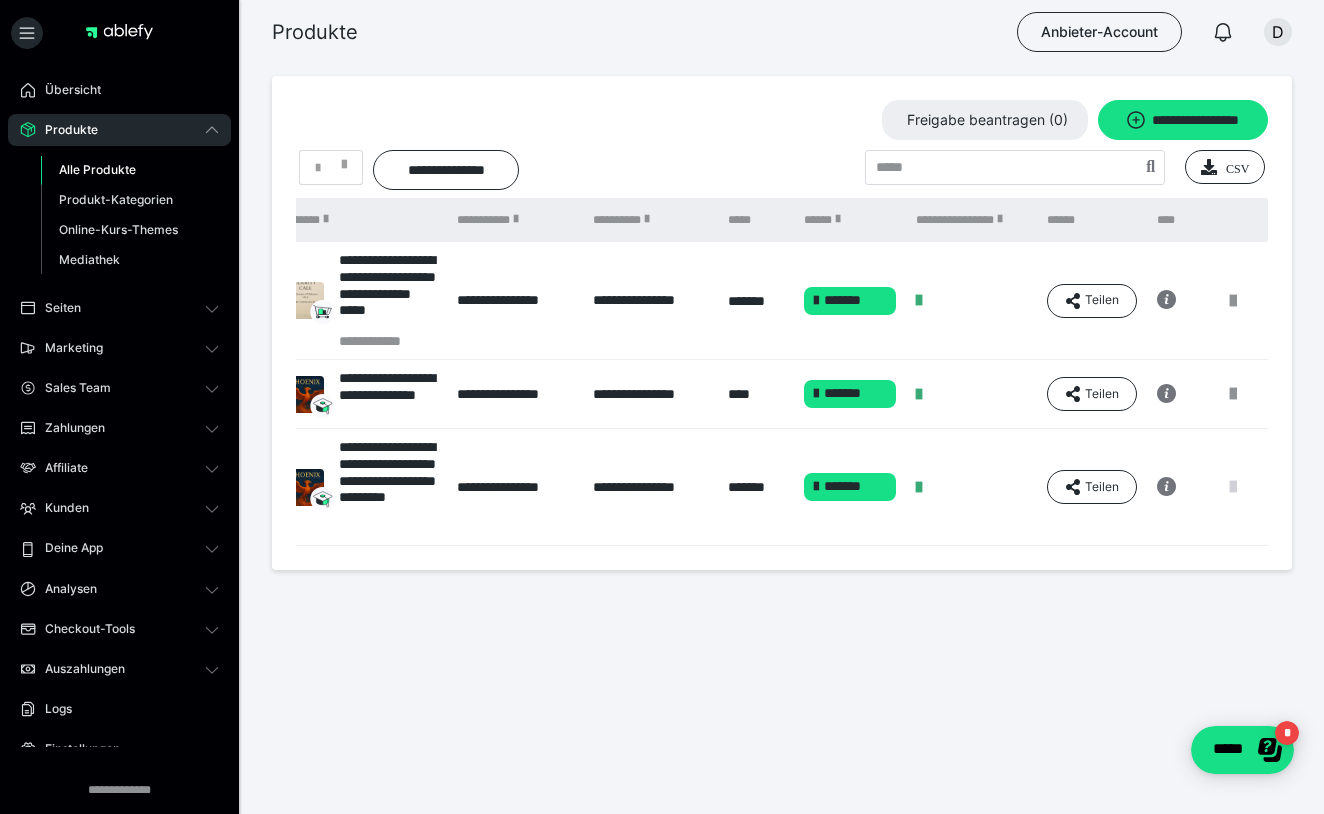 click at bounding box center [1233, 487] 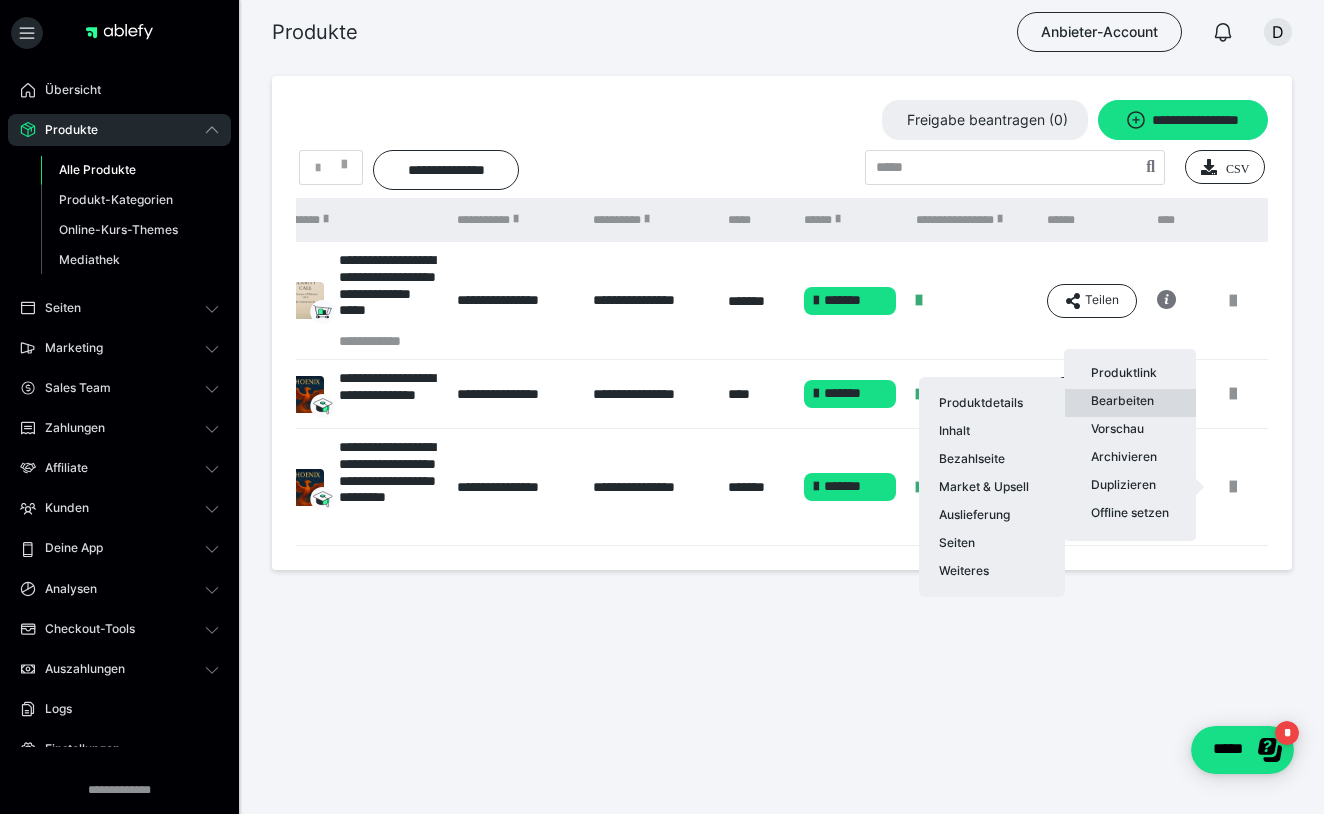 click on "Bearbeiten Produktdetails Inhalt Bezahlseite Market & Upsell Auslieferung Seiten Weiteres" at bounding box center [1130, 403] 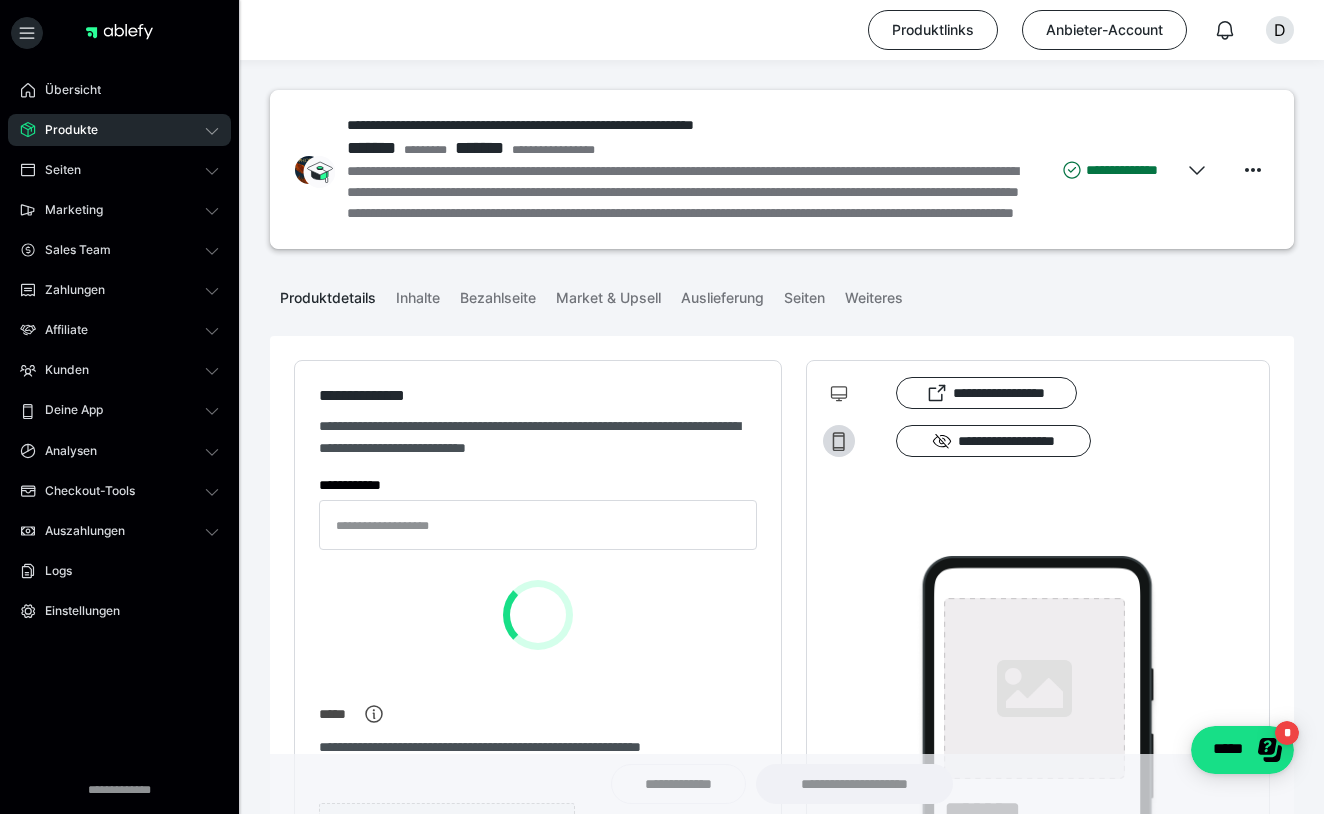 type on "**********" 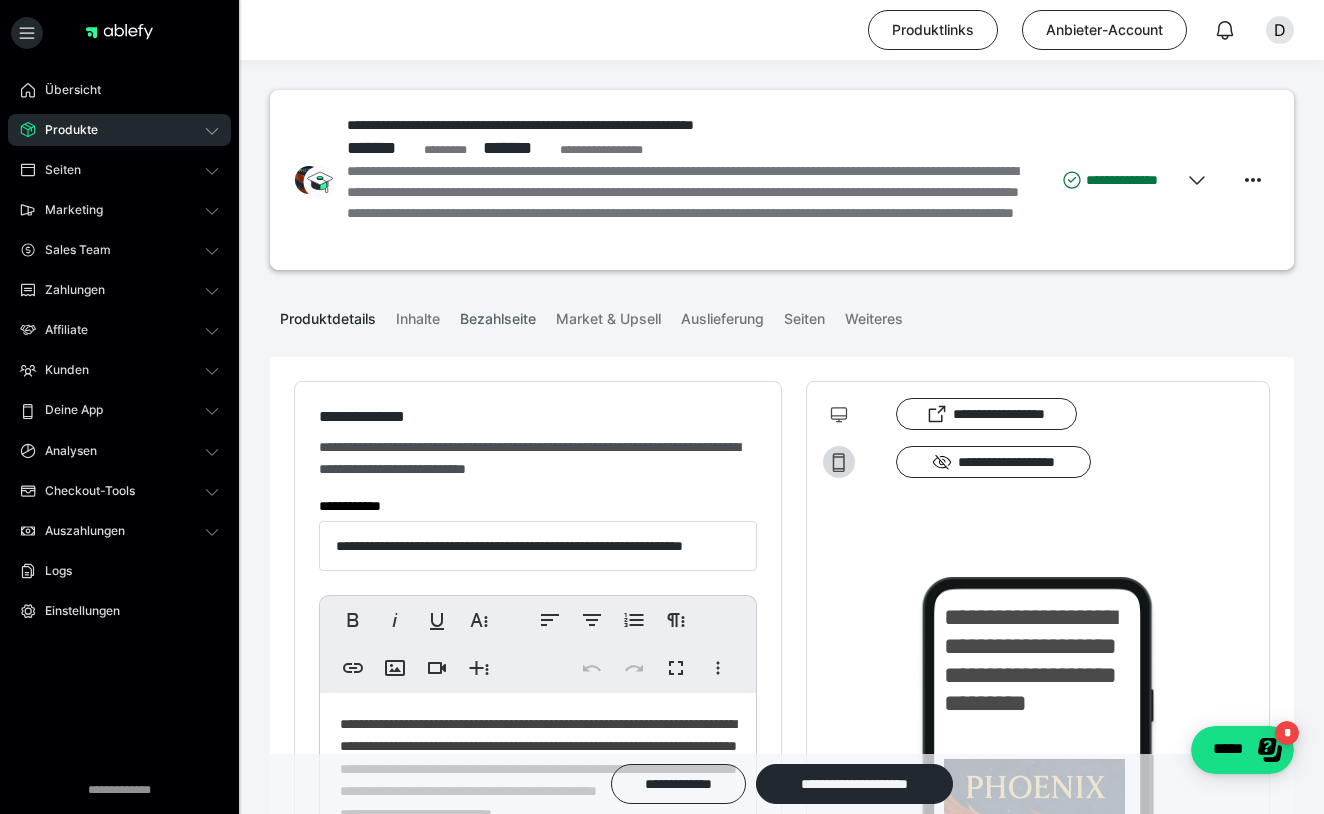 click on "Bezahlseite" at bounding box center [498, 315] 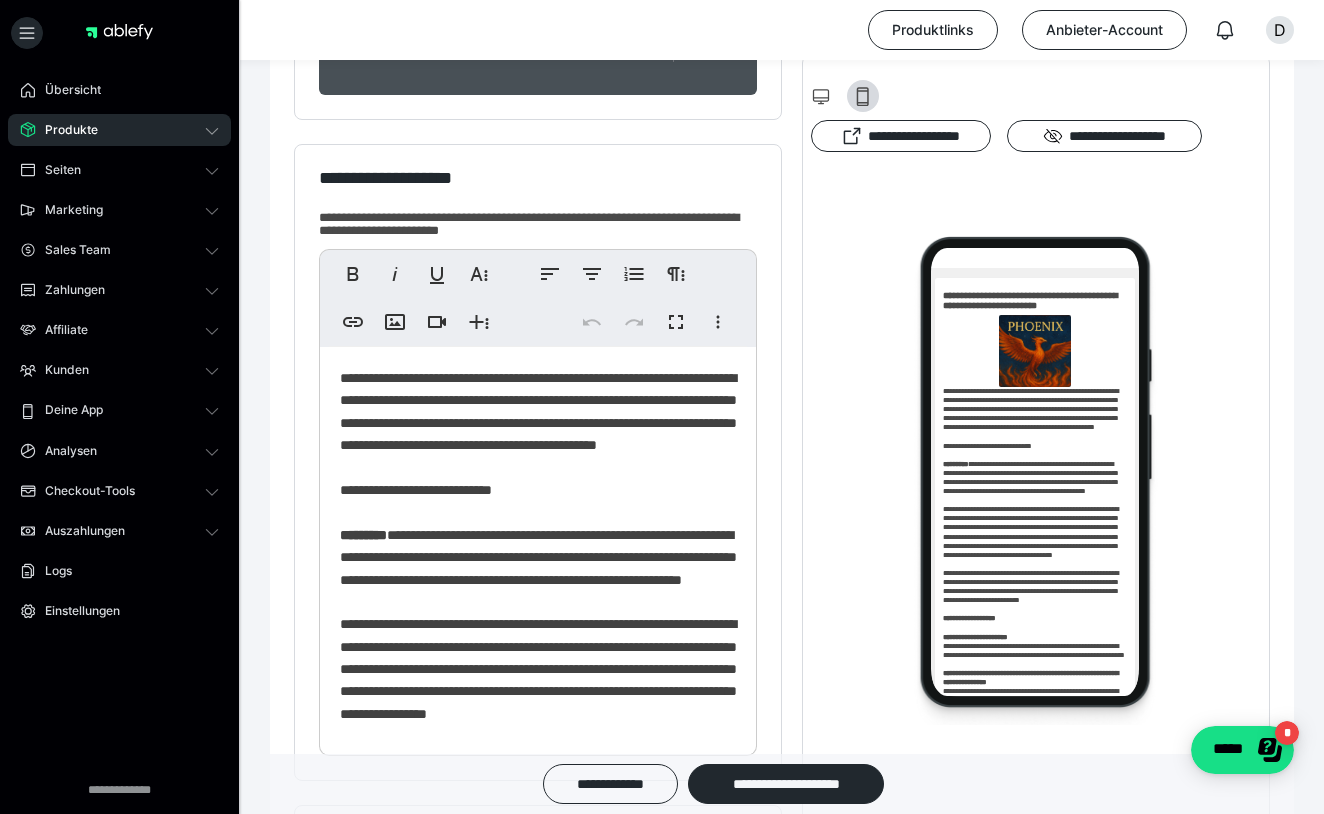 scroll, scrollTop: 494, scrollLeft: 0, axis: vertical 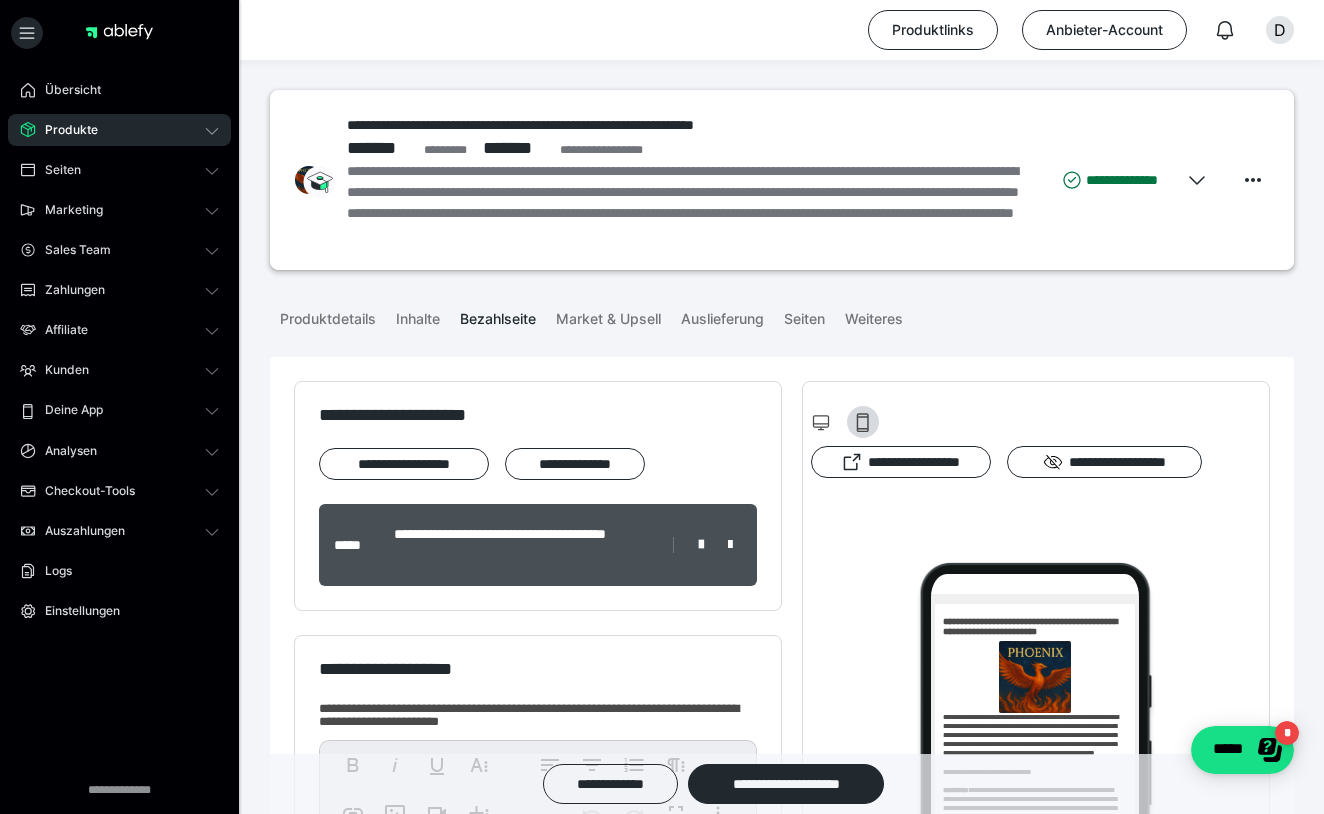 click on "Produkte" at bounding box center [119, 130] 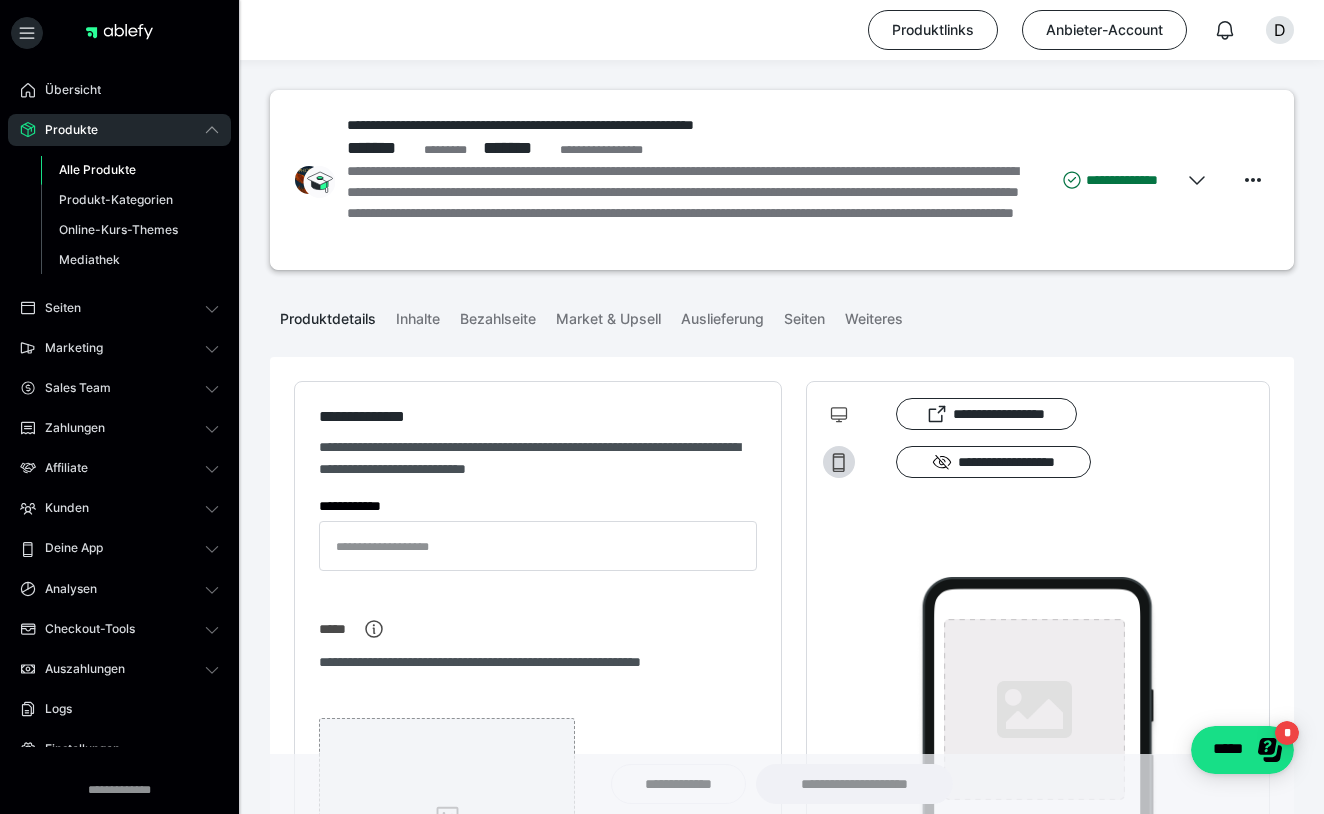 type on "**********" 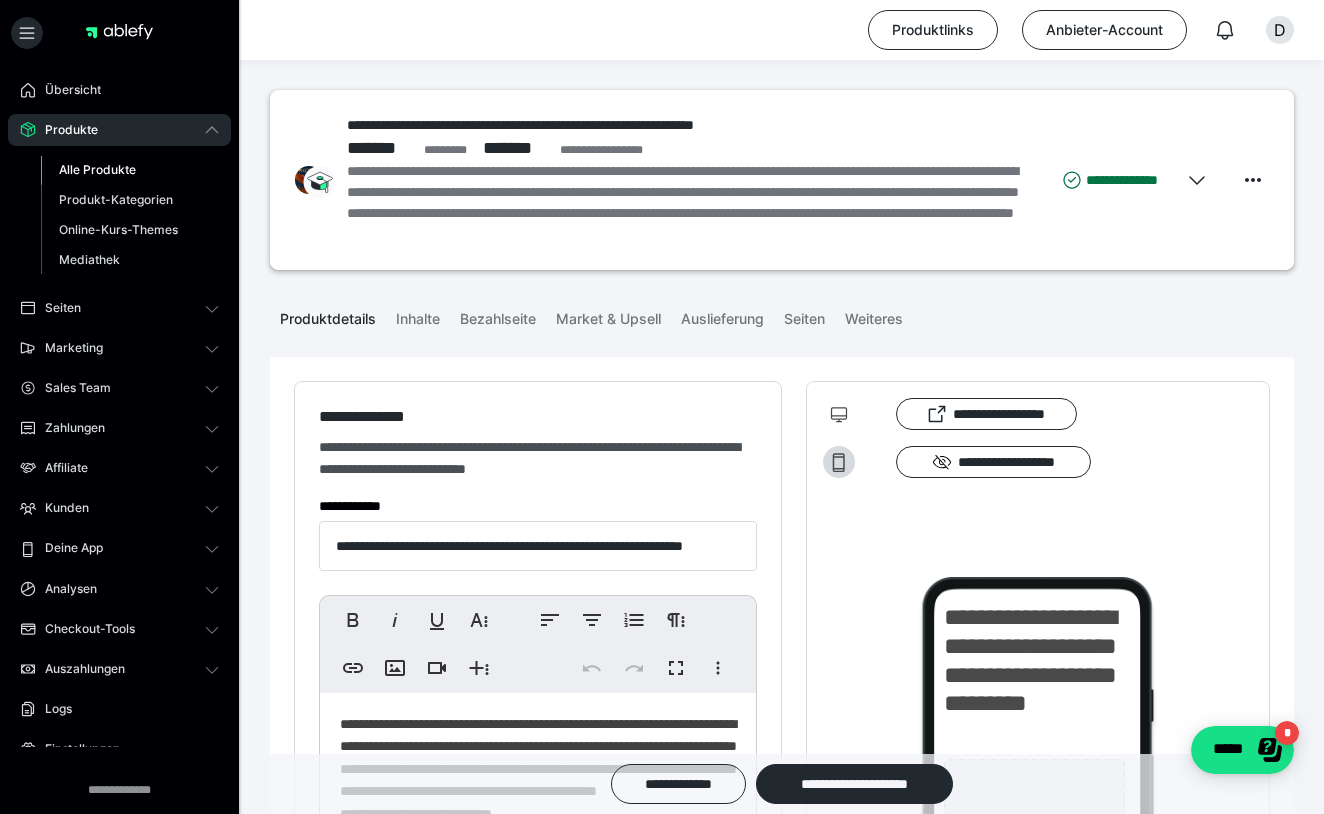 type on "**********" 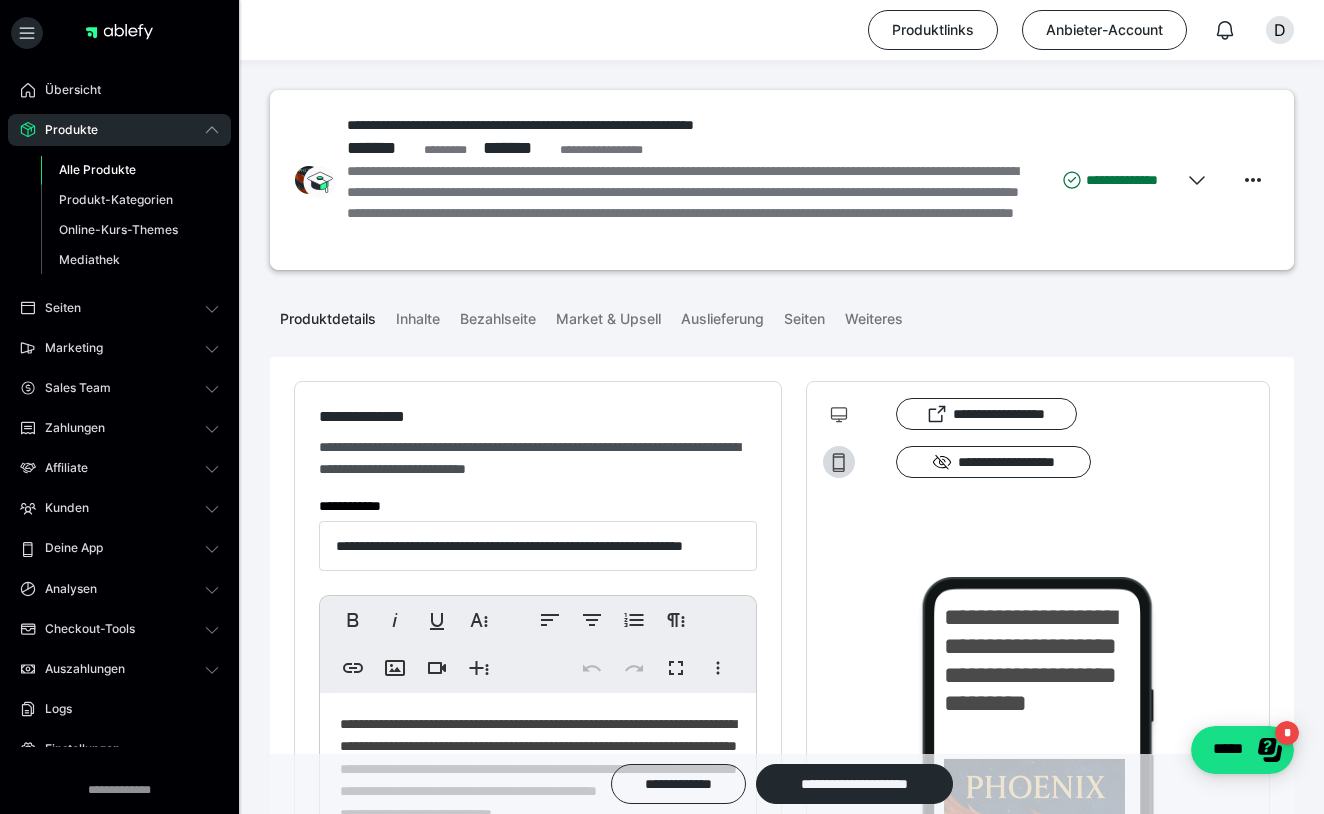 click on "Alle Produkte" at bounding box center (97, 169) 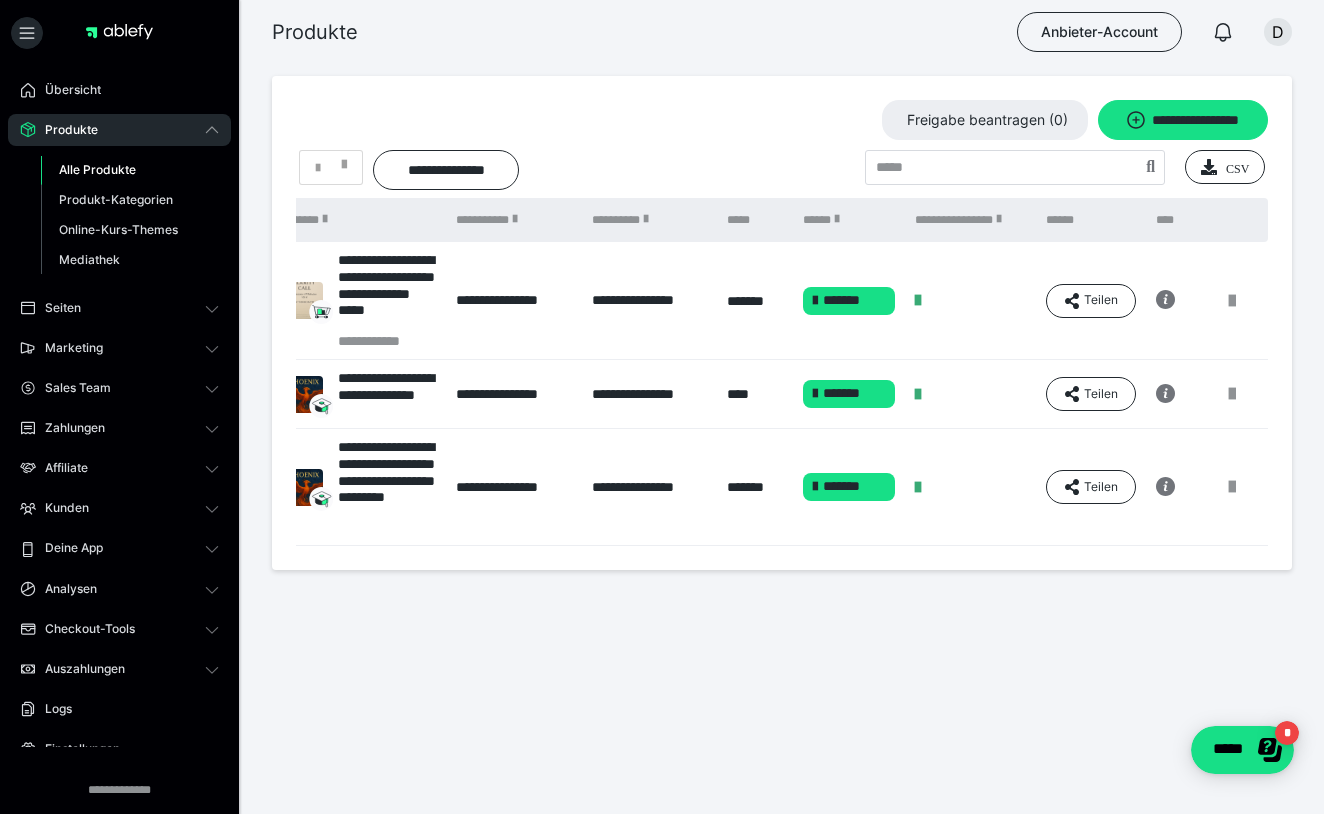 scroll, scrollTop: 0, scrollLeft: 133, axis: horizontal 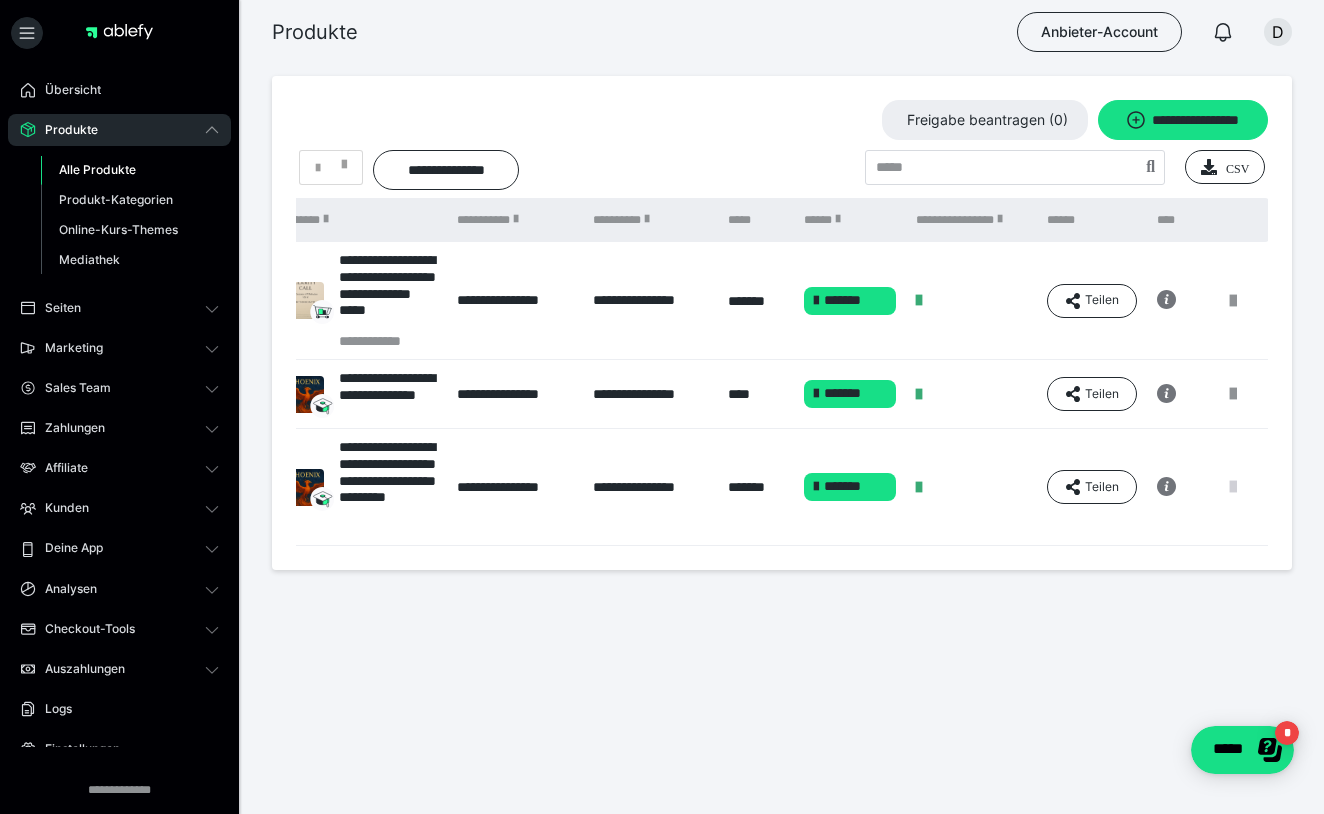 click at bounding box center (1233, 487) 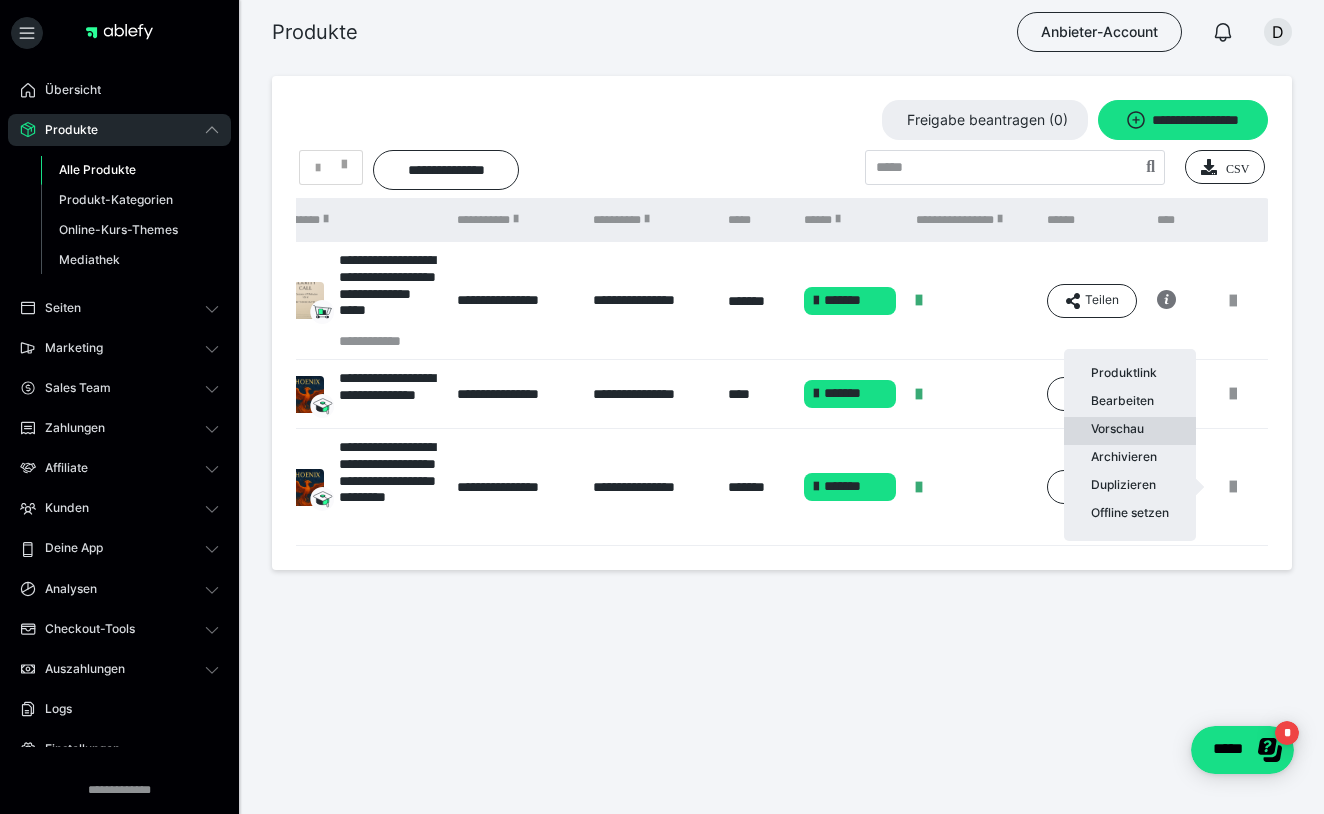 click on "Vorschau" at bounding box center (1130, 431) 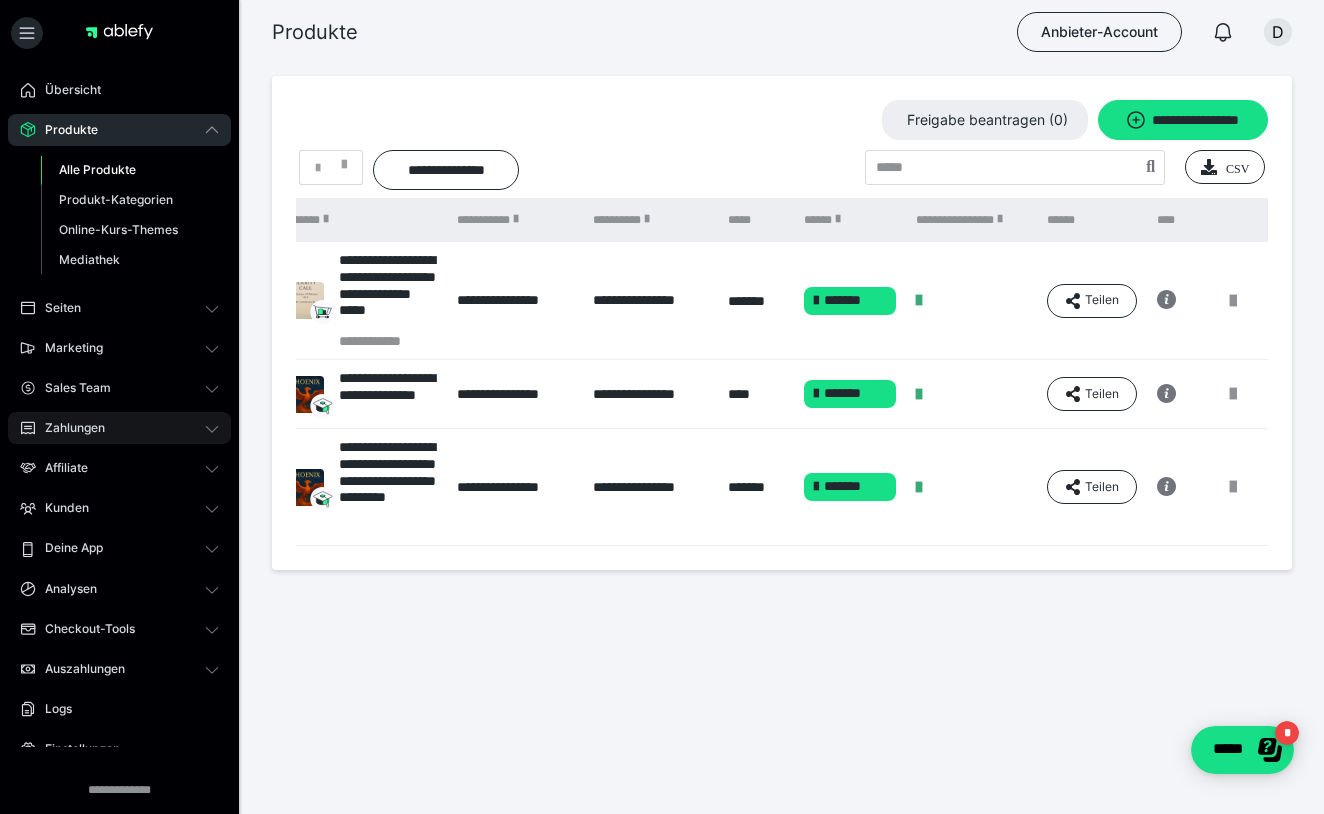 click on "Zahlungen" at bounding box center [119, 428] 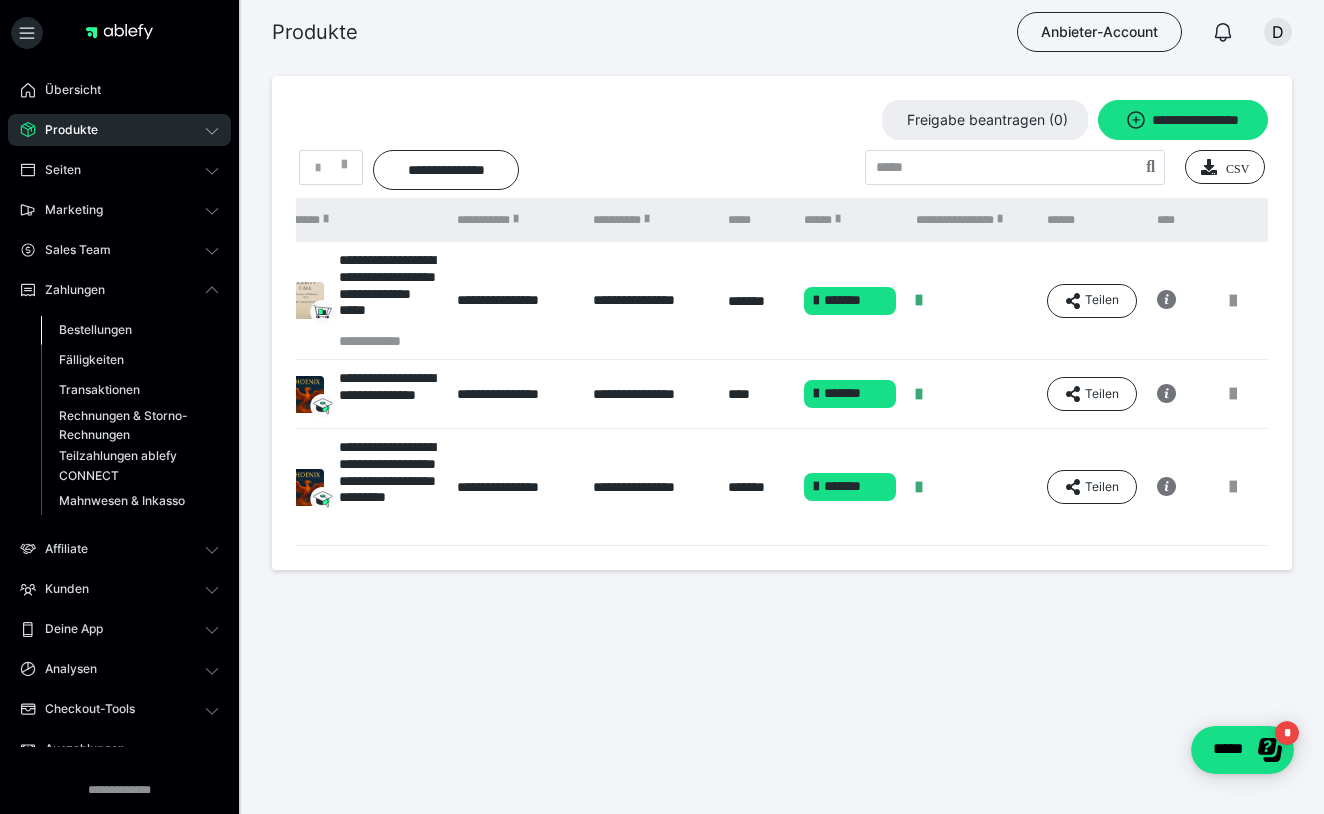 click on "Bestellungen" at bounding box center [130, 330] 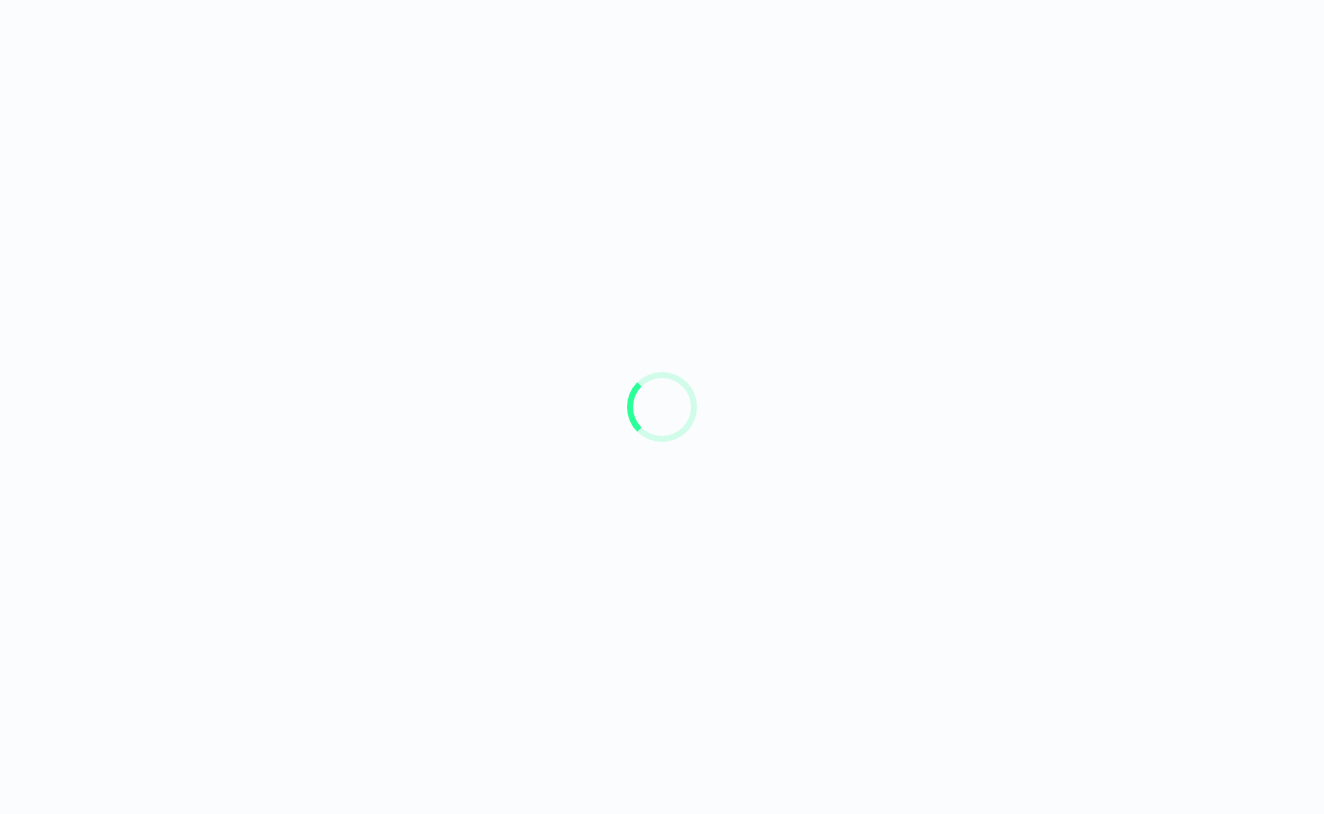 scroll, scrollTop: 0, scrollLeft: 0, axis: both 